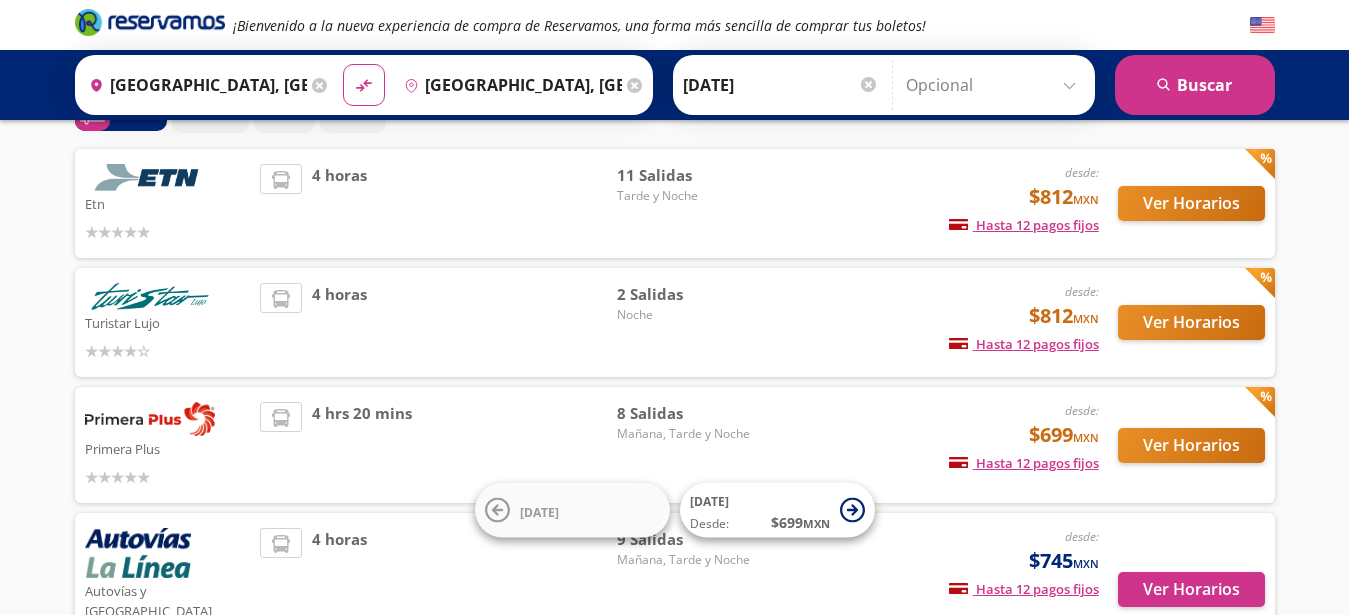 scroll, scrollTop: 0, scrollLeft: 0, axis: both 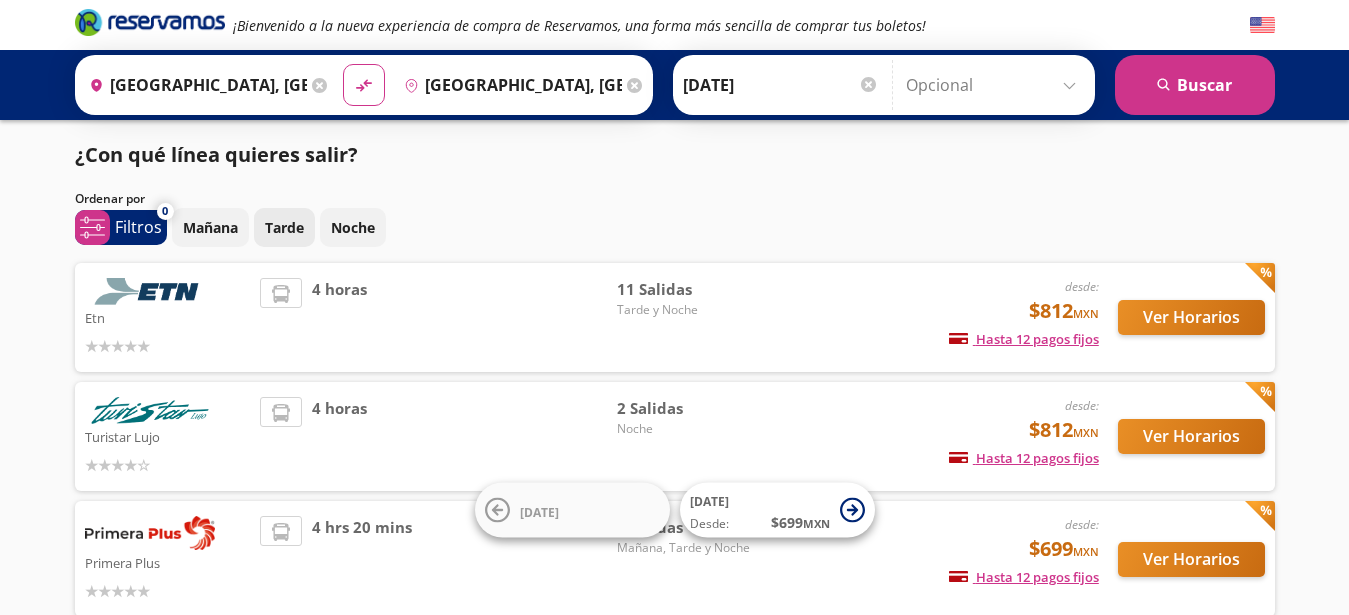 click on "Tarde" at bounding box center [284, 227] 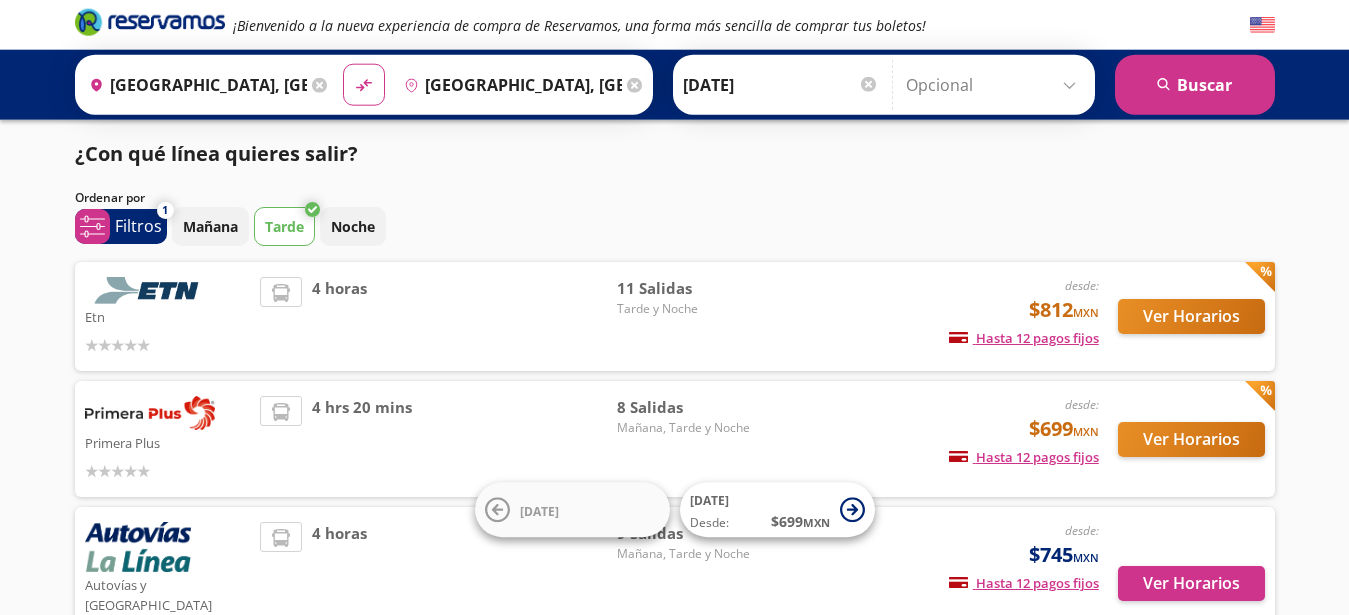 scroll, scrollTop: 0, scrollLeft: 0, axis: both 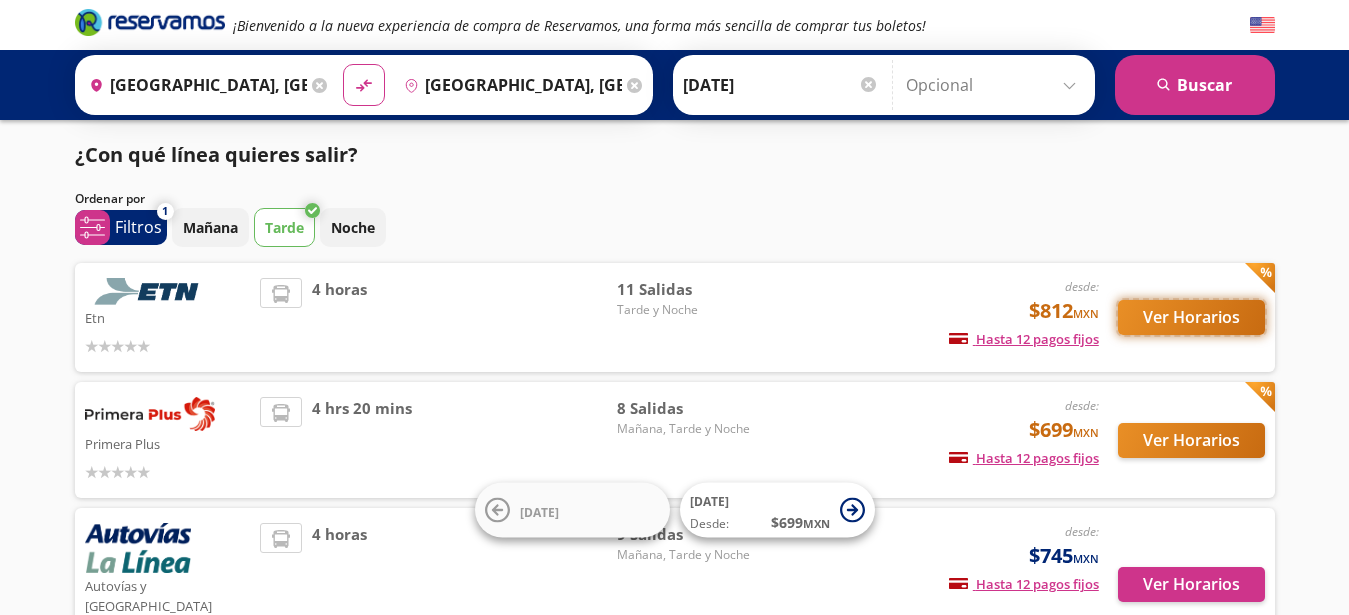 click on "Ver Horarios" at bounding box center [1191, 317] 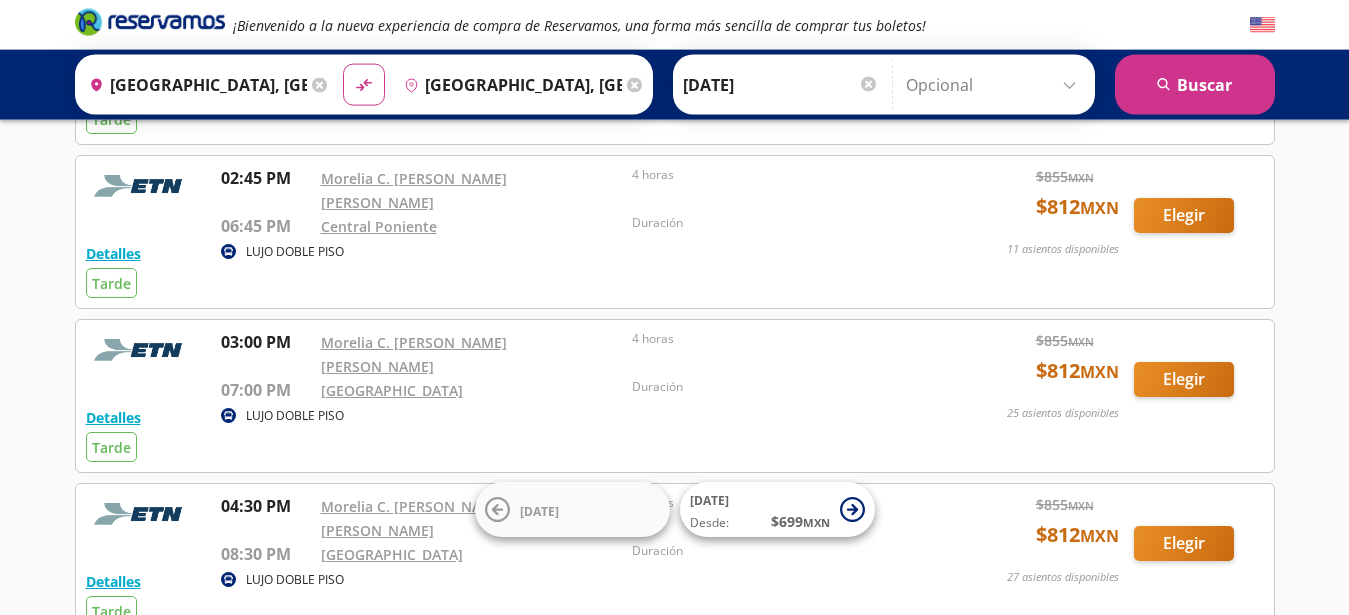 scroll, scrollTop: 456, scrollLeft: 0, axis: vertical 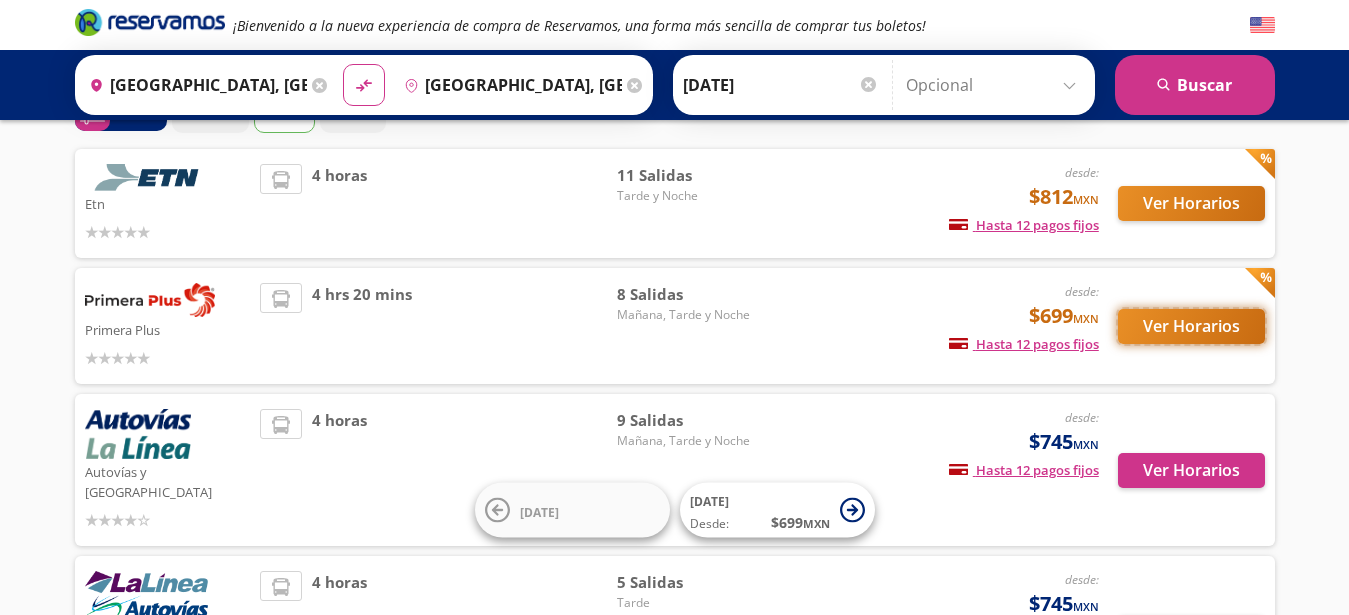 click on "Ver Horarios" at bounding box center [1191, 326] 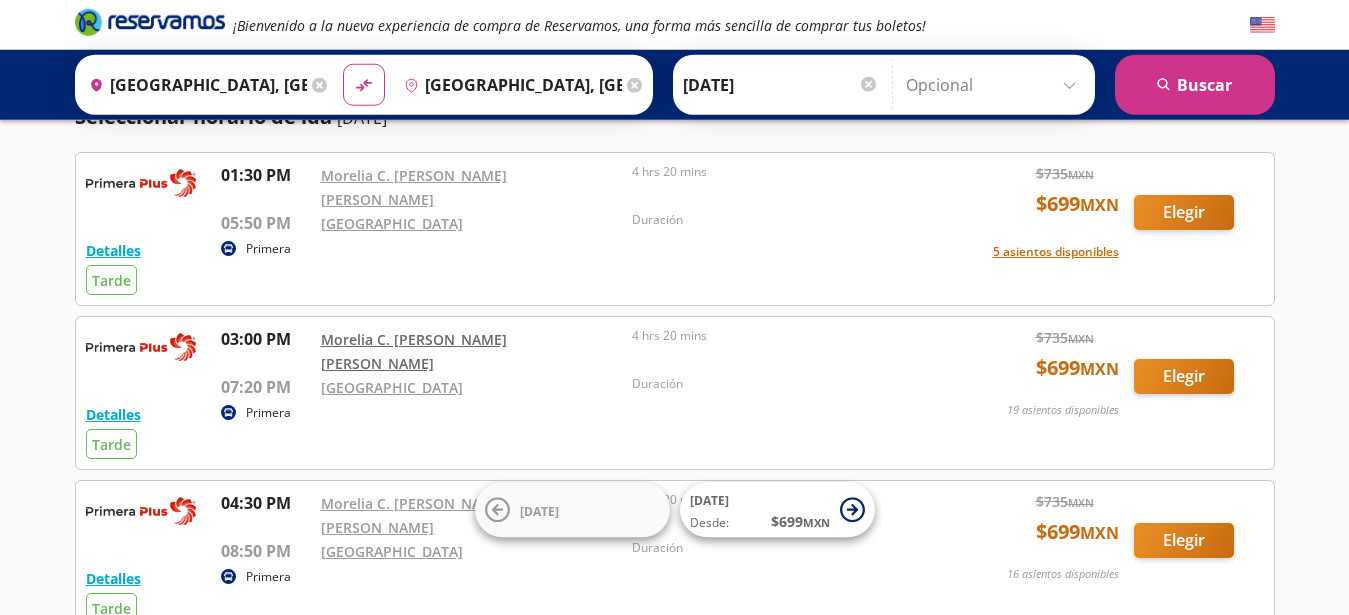 scroll, scrollTop: 114, scrollLeft: 0, axis: vertical 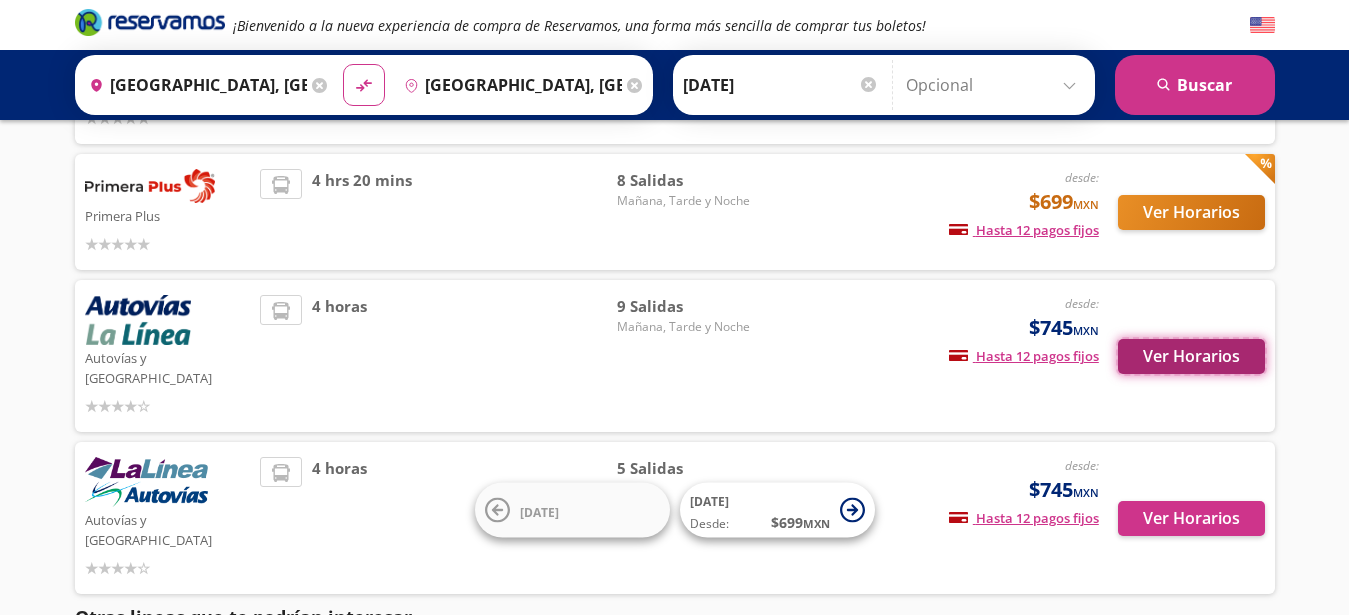 click on "Ver Horarios" at bounding box center [1191, 356] 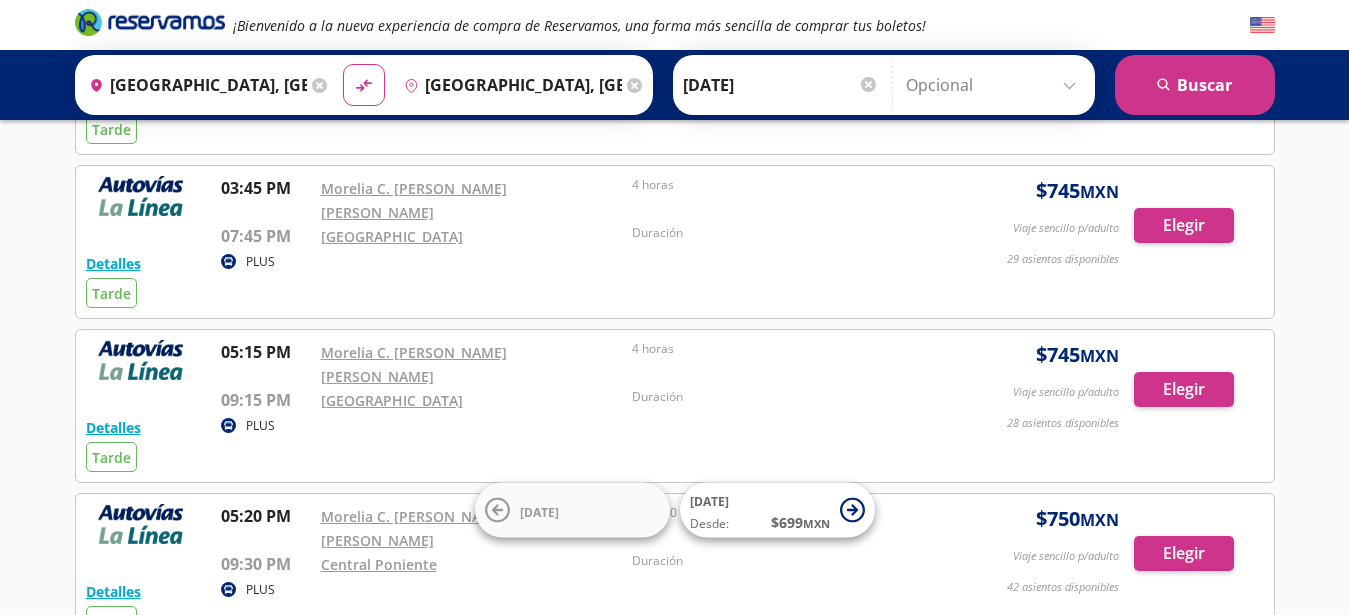 scroll, scrollTop: 0, scrollLeft: 0, axis: both 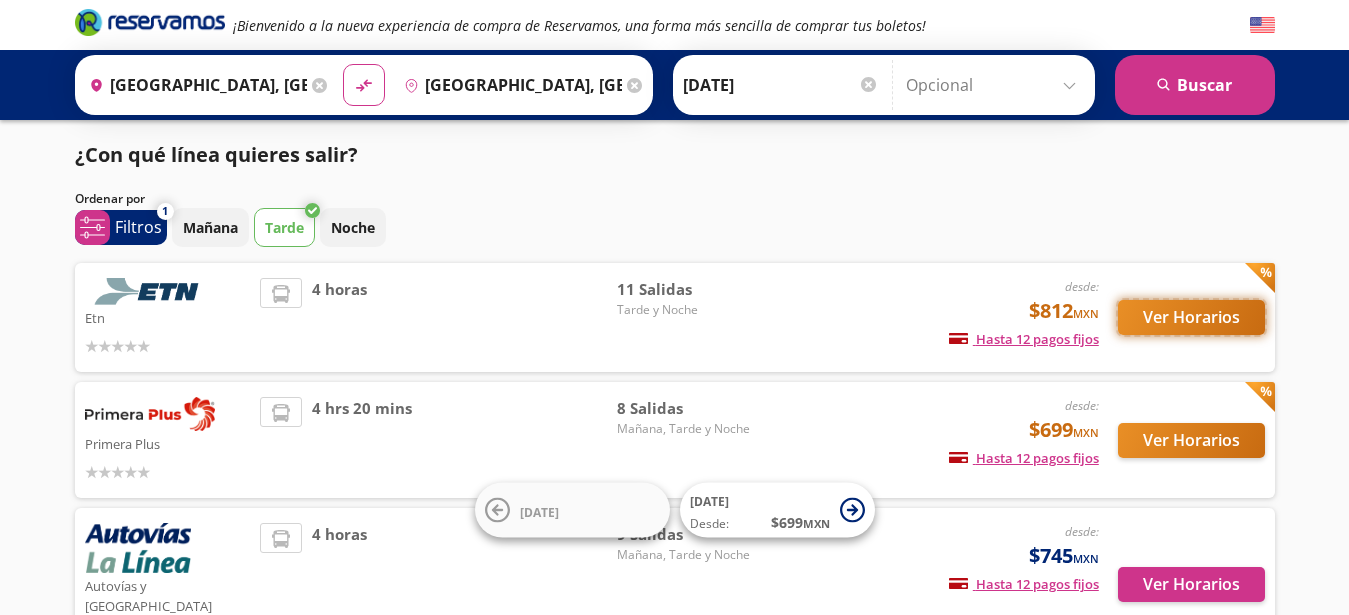 click on "Ver Horarios" at bounding box center (1191, 317) 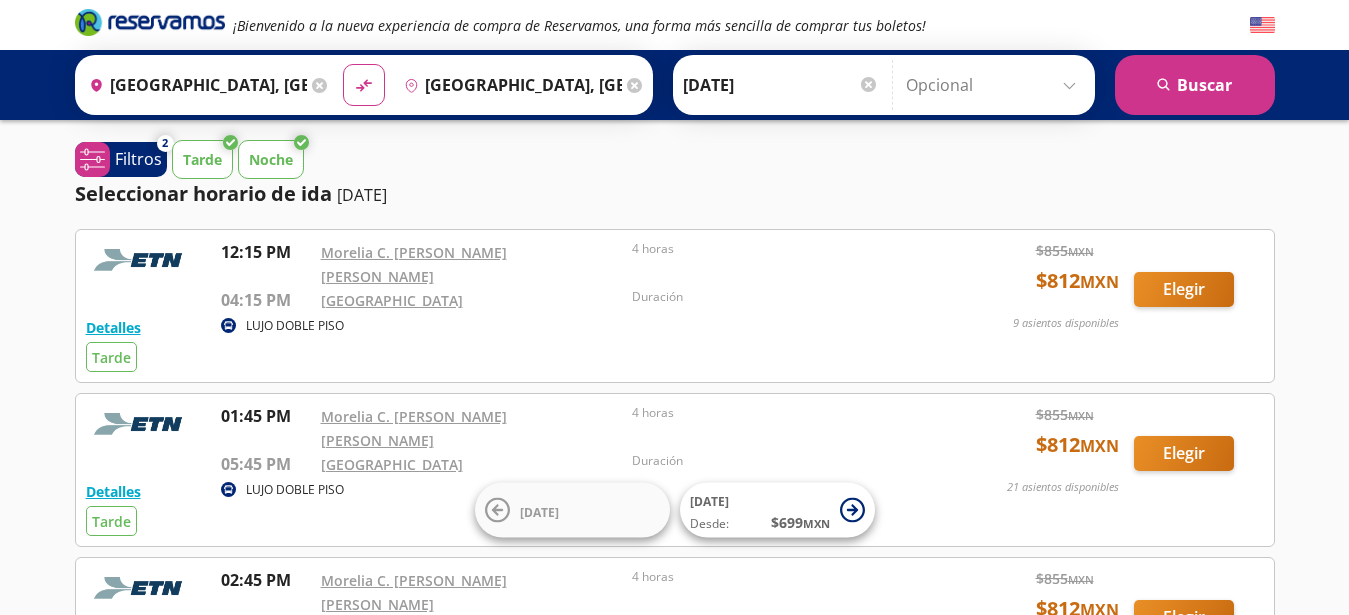 click on "¡Bienvenido a la nueva experiencia de compra de Reservamos, una forma más sencilla de comprar tus boletos! Origen
heroicons:map-pin-20-solid
[GEOGRAPHIC_DATA], [GEOGRAPHIC_DATA]
Destino
pin-outline
[GEOGRAPHIC_DATA], [GEOGRAPHIC_DATA]
material-symbols:compare-arrows-rounded
[PERSON_NAME] [DATE]" at bounding box center [674, 1023] 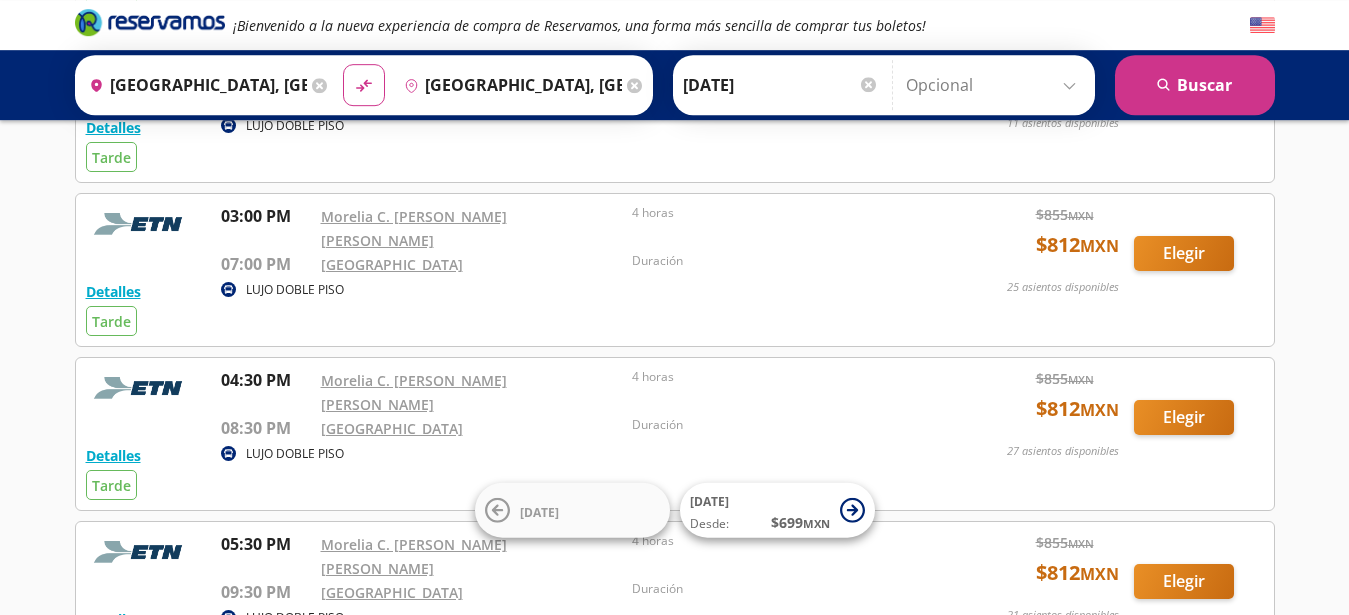 scroll, scrollTop: 570, scrollLeft: 0, axis: vertical 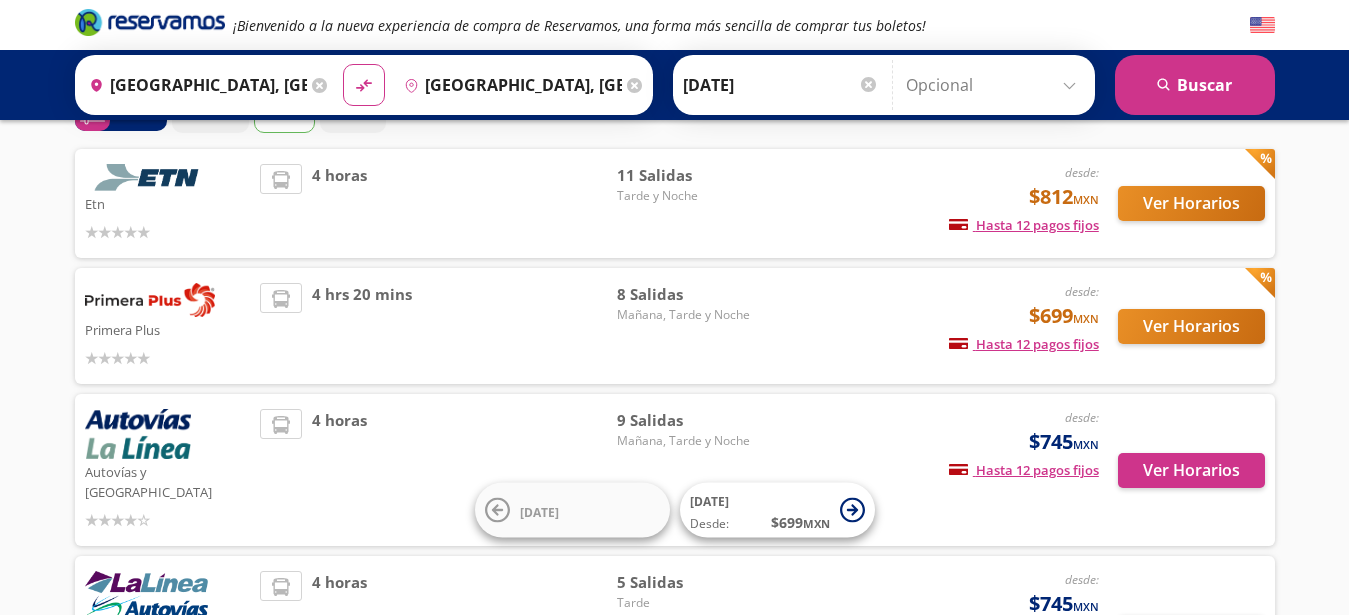 click on "Etn desde: $812  MXN   Hasta 12 pagos fijos Pagos fijos en compras mayores a $30 MXN, con tarjetas de bancos participantes 4 horas 11 Salidas Tarde y Noche Ver Horarios Primera Plus desde: $699  MXN   Hasta 12 pagos fijos Pagos fijos en compras mayores a $30 MXN, con tarjetas de bancos participantes 4 hrs 20 mins 8 Salidas Mañana, Tarde y Noche Ver Horarios Autovías y La Línea desde: $745  MXN   Hasta 12 pagos fijos Pagos fijos en compras mayores a $30 MXN, con tarjetas de bancos participantes 4 horas 9 Salidas Mañana, Tarde y Noche Ver Horarios Autovías y La Línea desde: $745  MXN   Hasta 12 pagos fijos Pagos fijos en compras mayores a $30 MXN, con tarjetas de bancos participantes 4 horas 5 Salidas Tarde Ver Horarios" at bounding box center [675, 428] 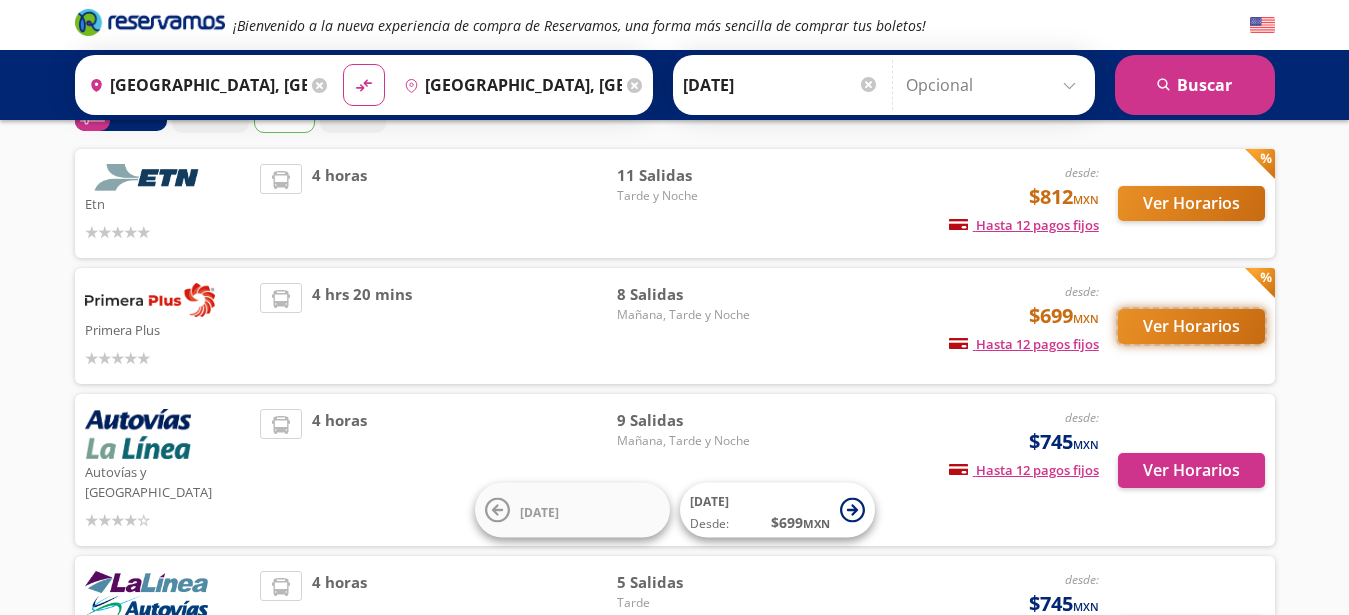 click on "Ver Horarios" at bounding box center (1191, 326) 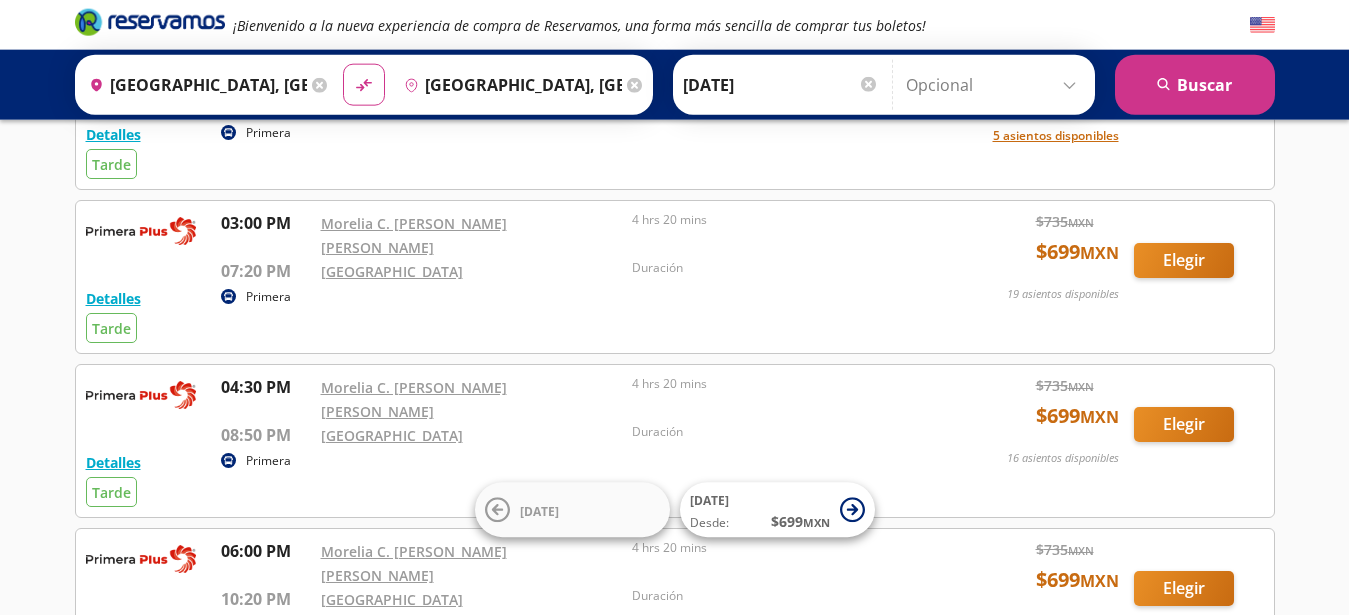 scroll, scrollTop: 114, scrollLeft: 0, axis: vertical 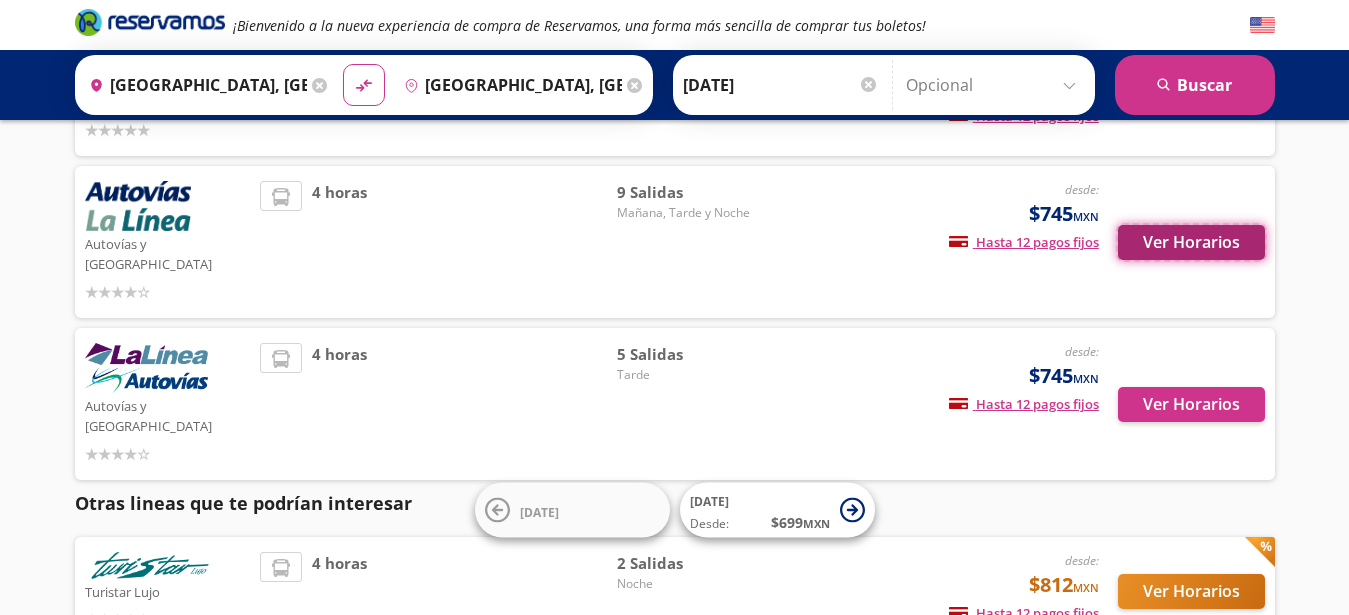 click on "Ver Horarios" at bounding box center (1191, 242) 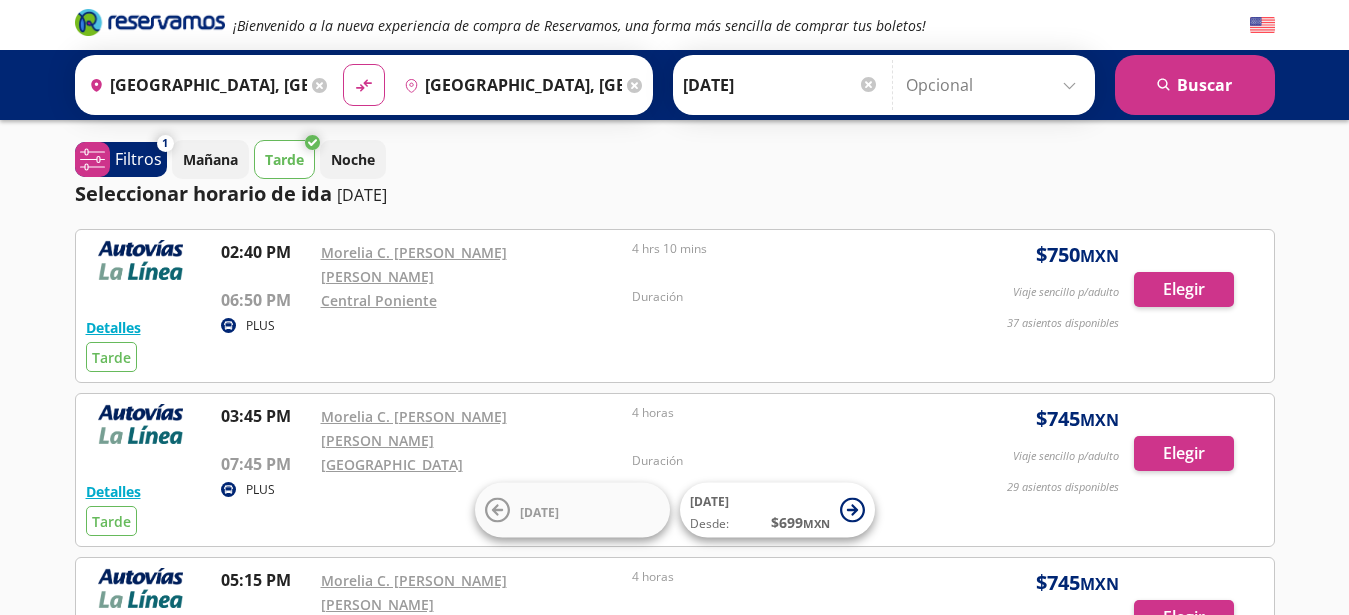 scroll, scrollTop: 114, scrollLeft: 0, axis: vertical 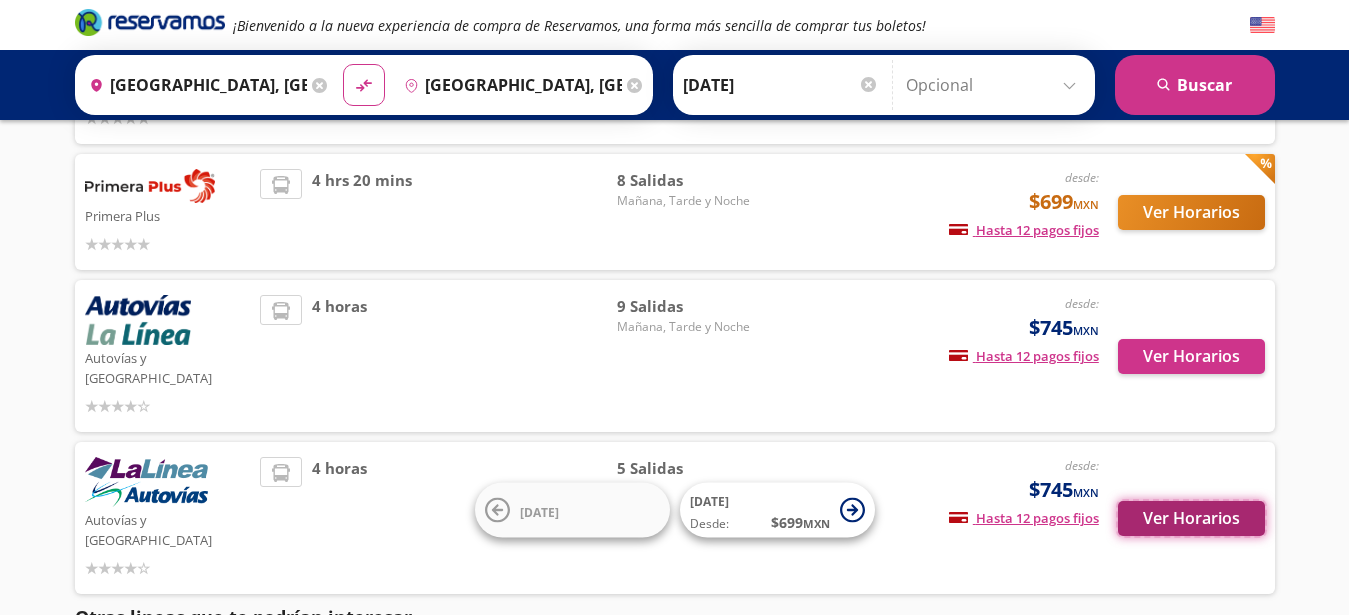 click on "Ver Horarios" at bounding box center (1191, 518) 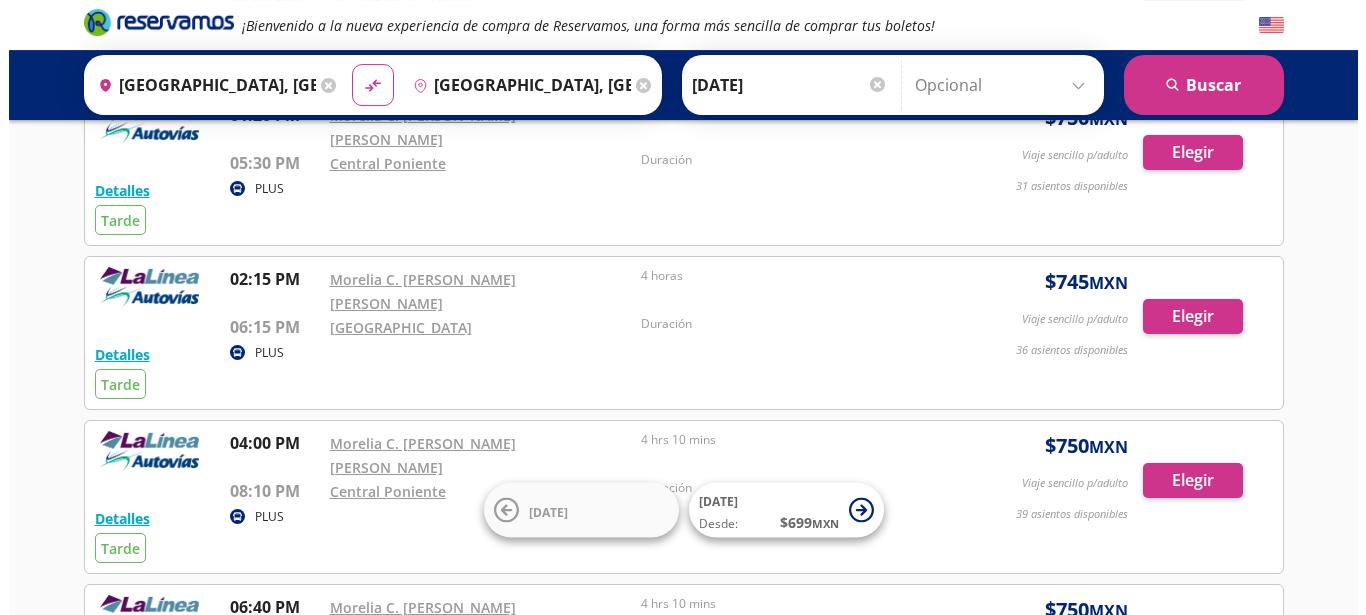 scroll, scrollTop: 342, scrollLeft: 0, axis: vertical 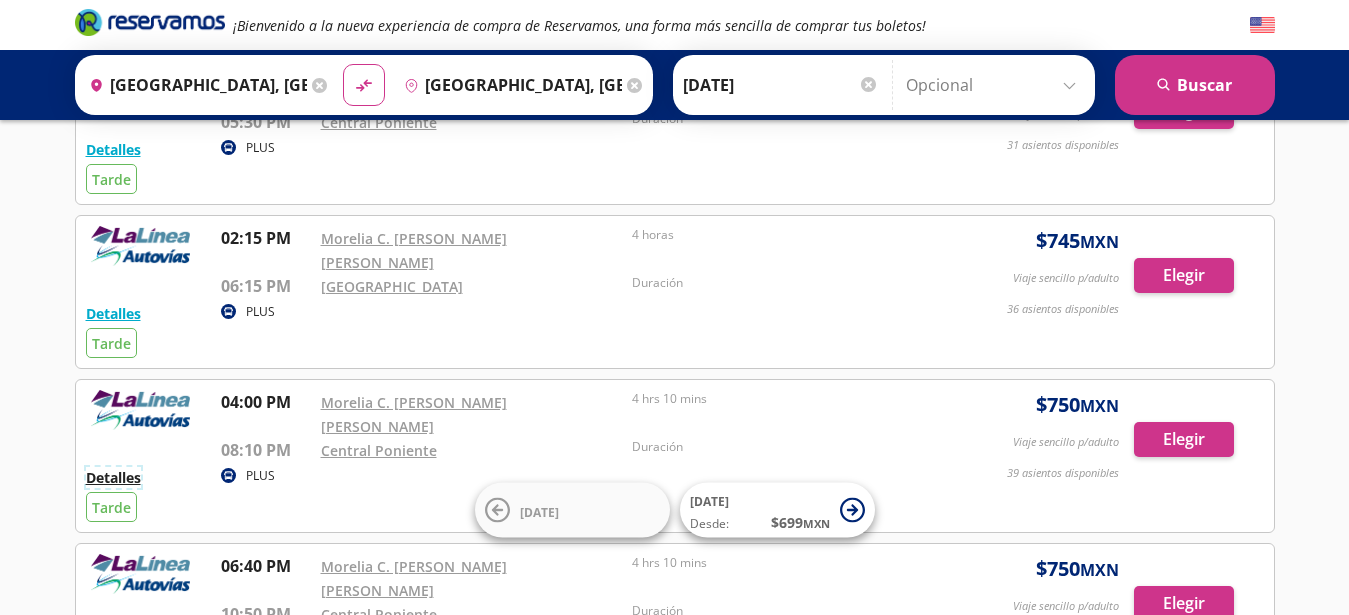 click on "Detalles" at bounding box center [113, 477] 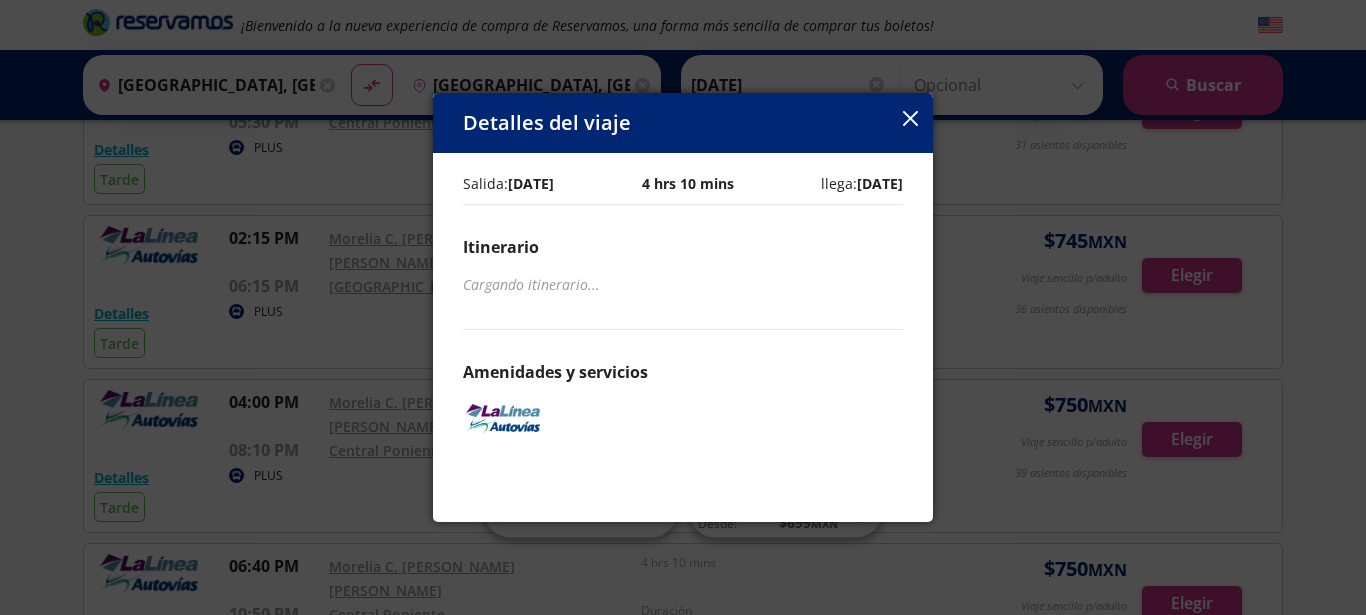 click on "Detalles del viaje" at bounding box center [683, 123] 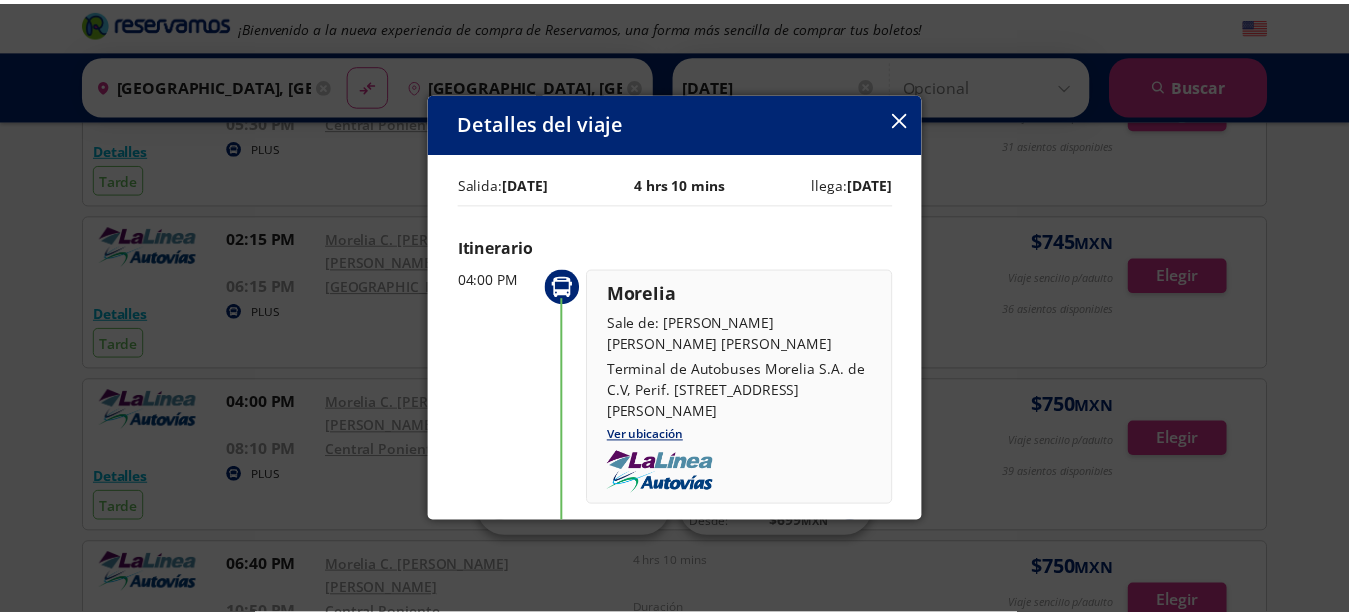 scroll, scrollTop: 401, scrollLeft: 0, axis: vertical 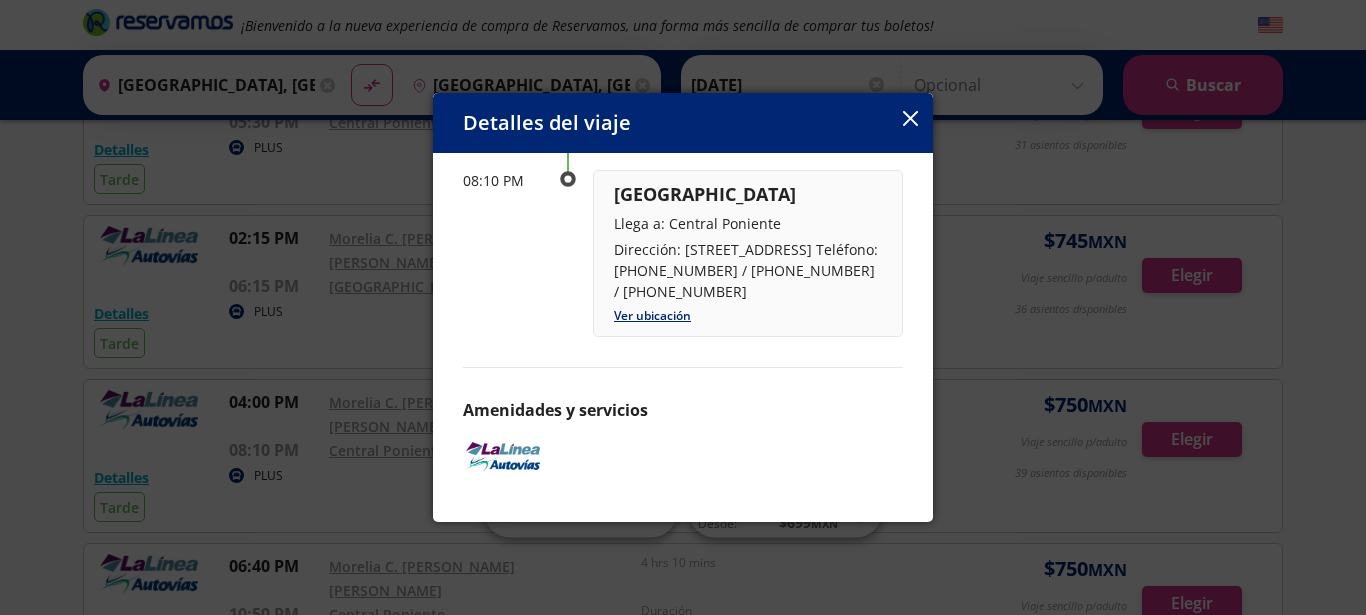 click 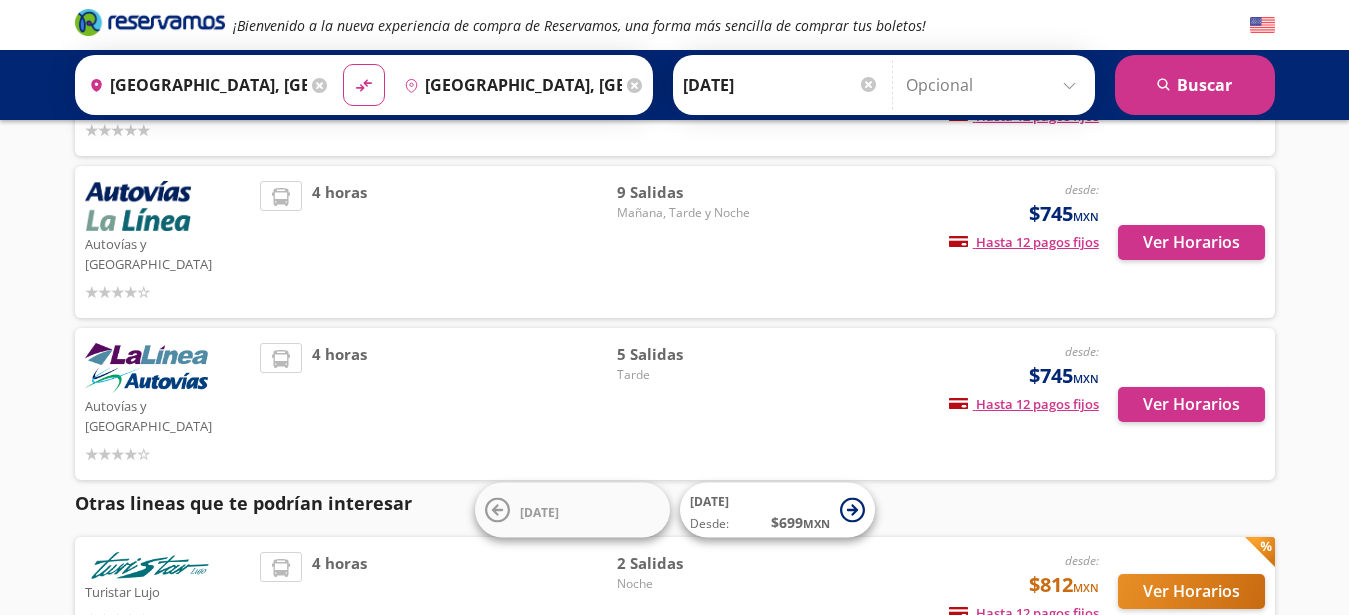 scroll, scrollTop: 228, scrollLeft: 0, axis: vertical 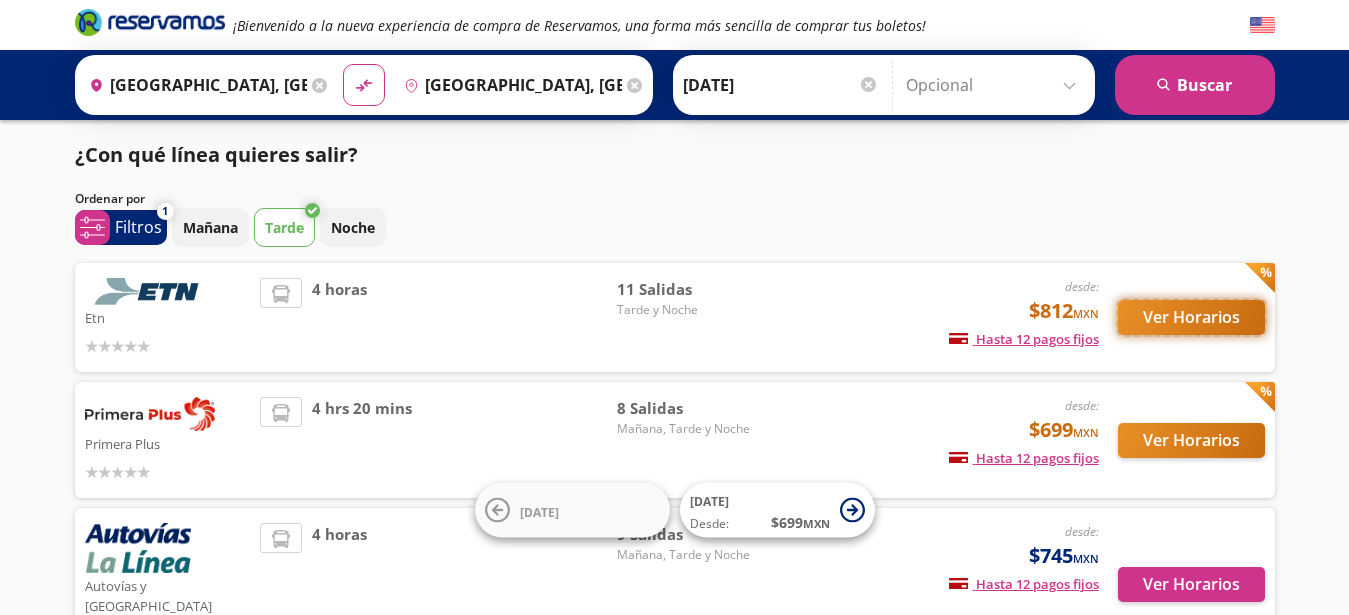 click on "Ver Horarios" at bounding box center (1191, 317) 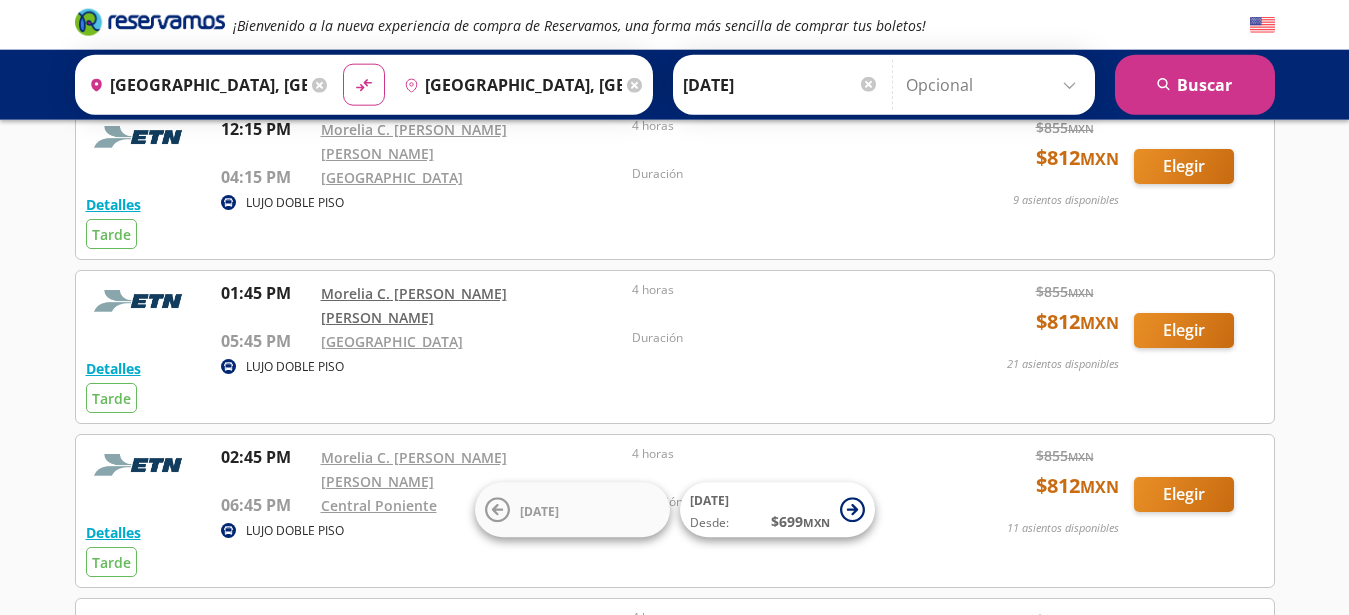 scroll, scrollTop: 342, scrollLeft: 0, axis: vertical 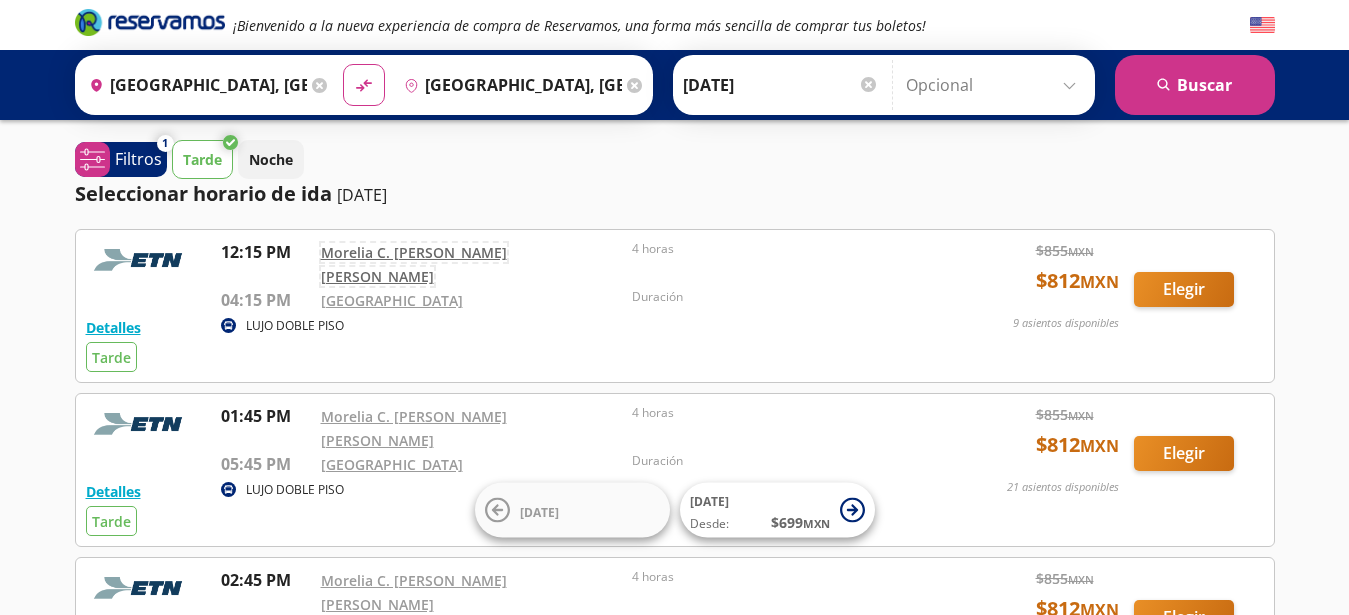 click on "Morelia C. [PERSON_NAME] [PERSON_NAME]" at bounding box center (414, 264) 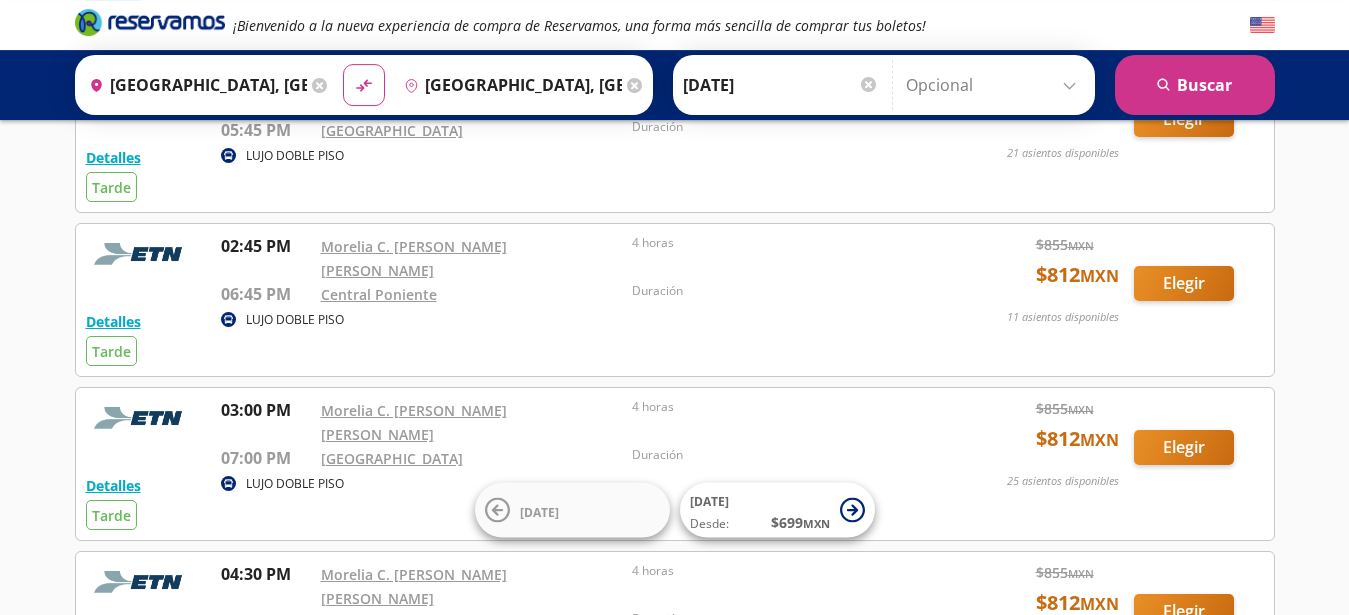 scroll, scrollTop: 342, scrollLeft: 0, axis: vertical 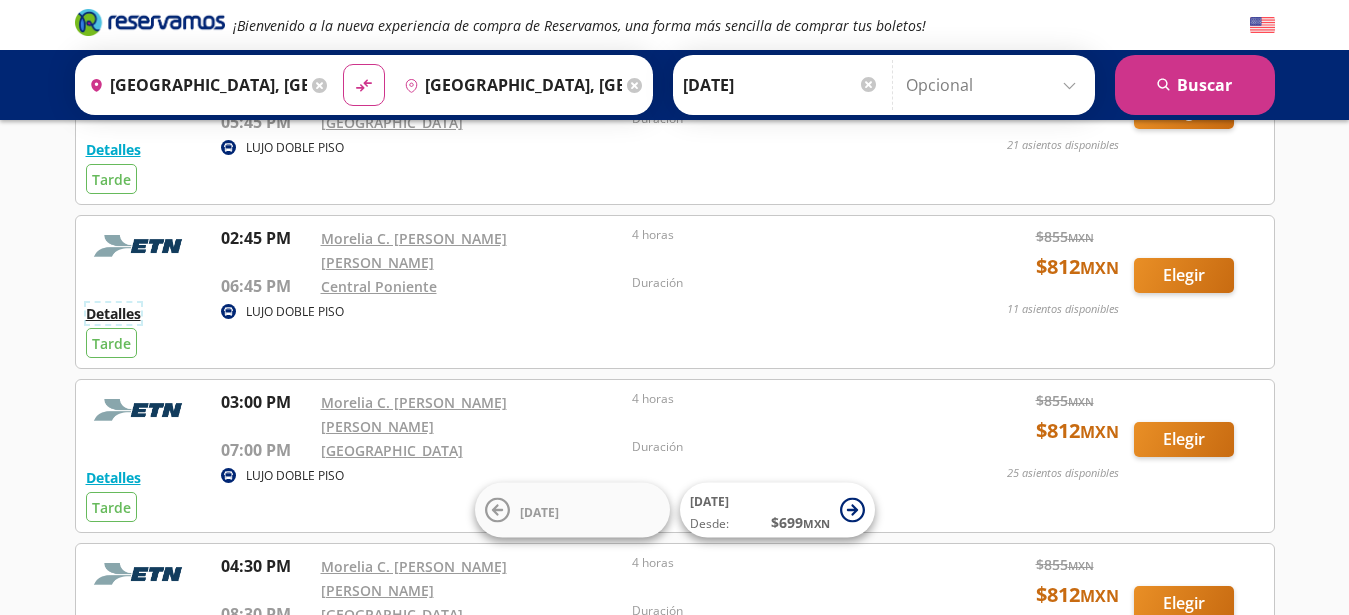click on "Detalles" at bounding box center (113, 313) 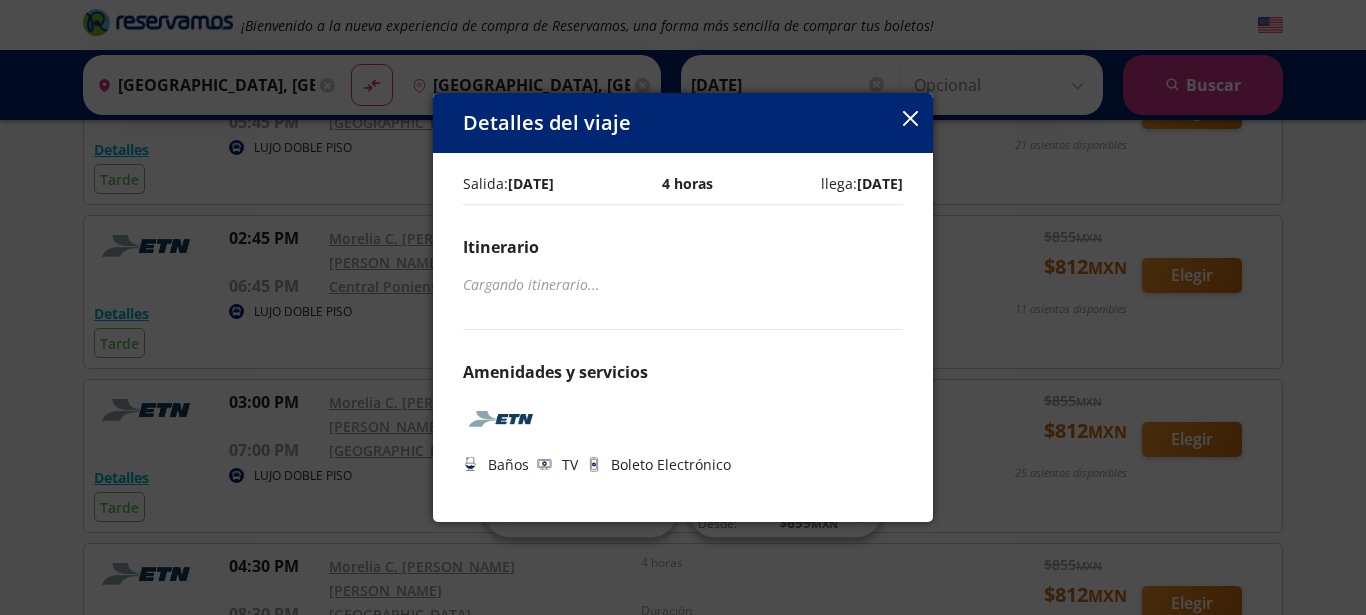 click on "Detalles del viaje" at bounding box center (683, 123) 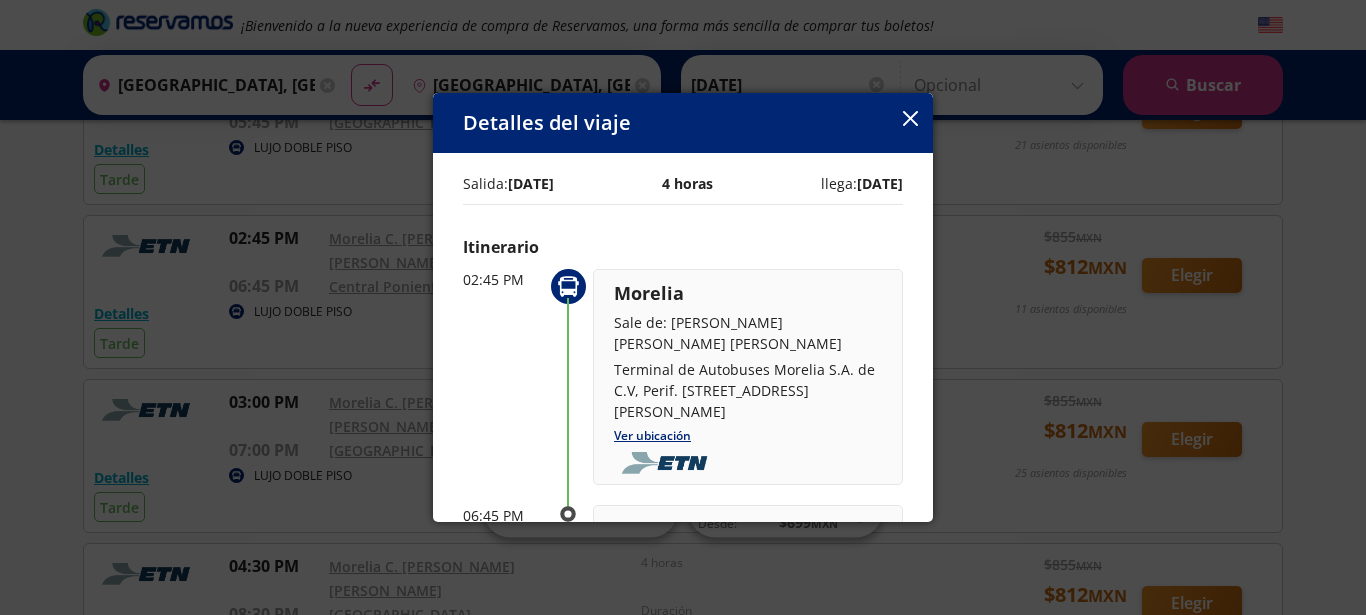 click 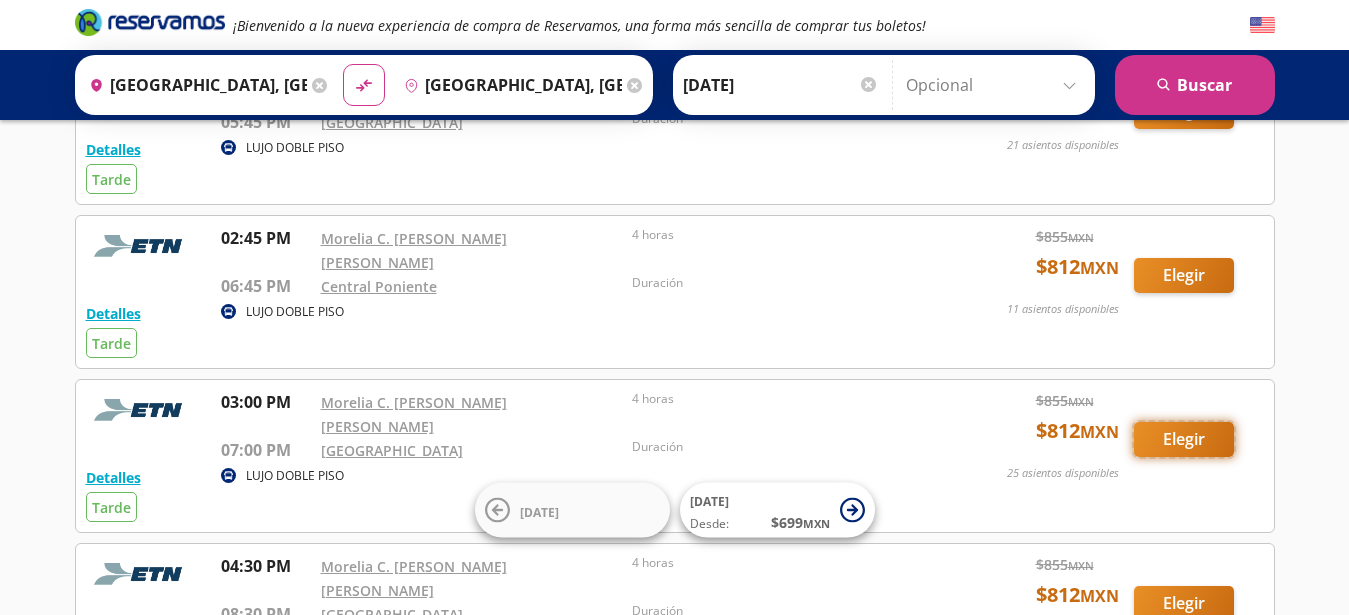 click on "Elegir" at bounding box center [1184, 439] 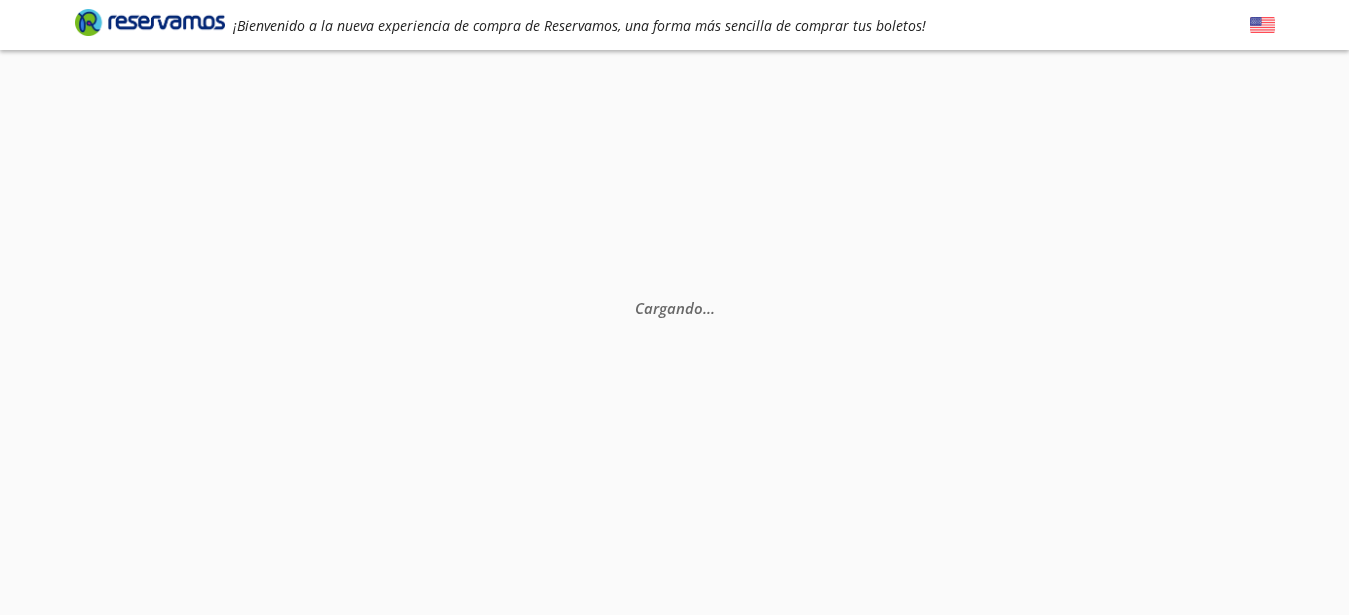 scroll, scrollTop: 0, scrollLeft: 0, axis: both 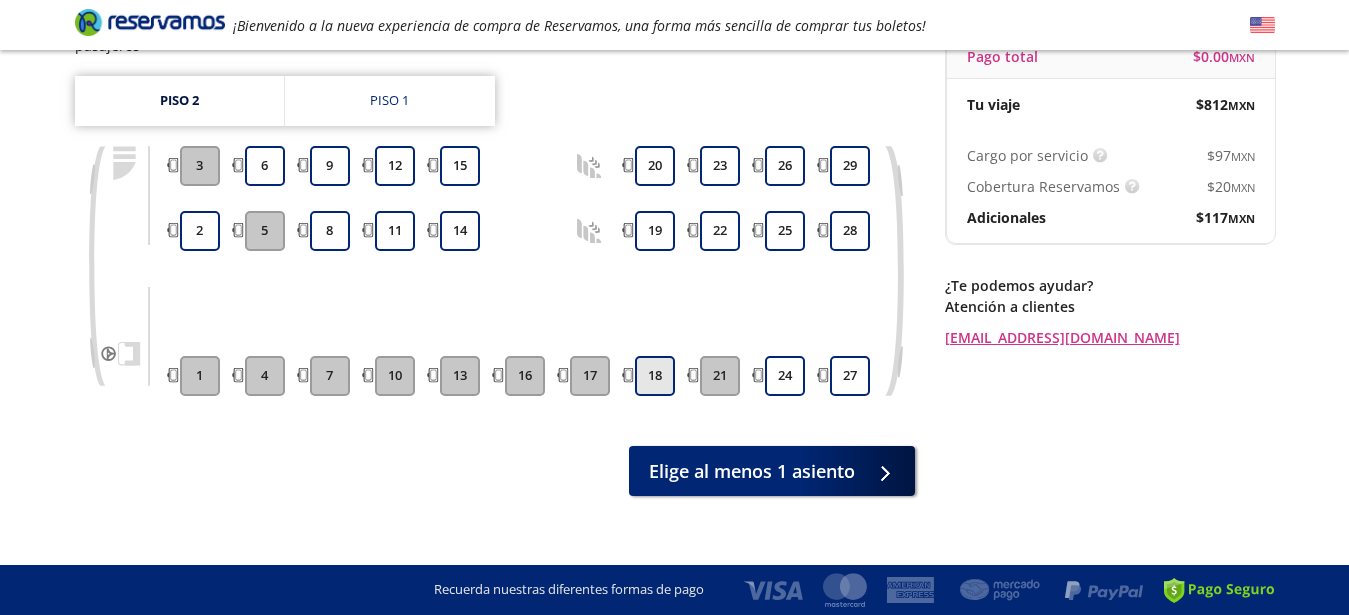 click on "18" at bounding box center (655, 376) 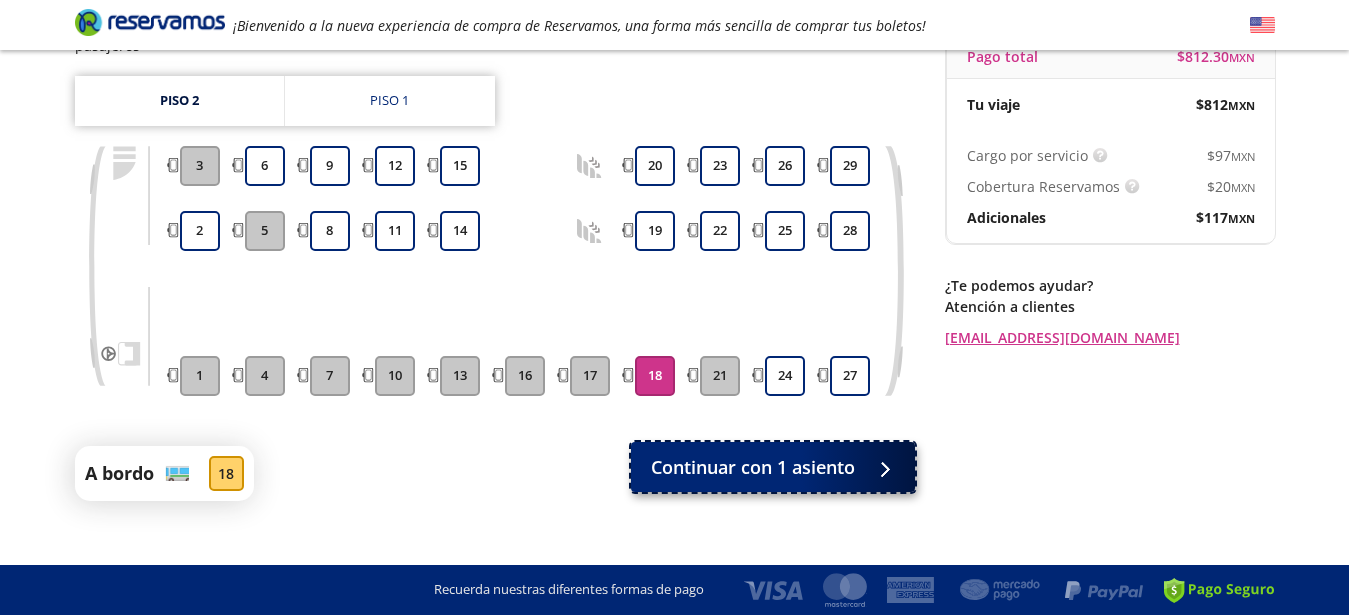click on "Continuar con 1 asiento" at bounding box center (753, 467) 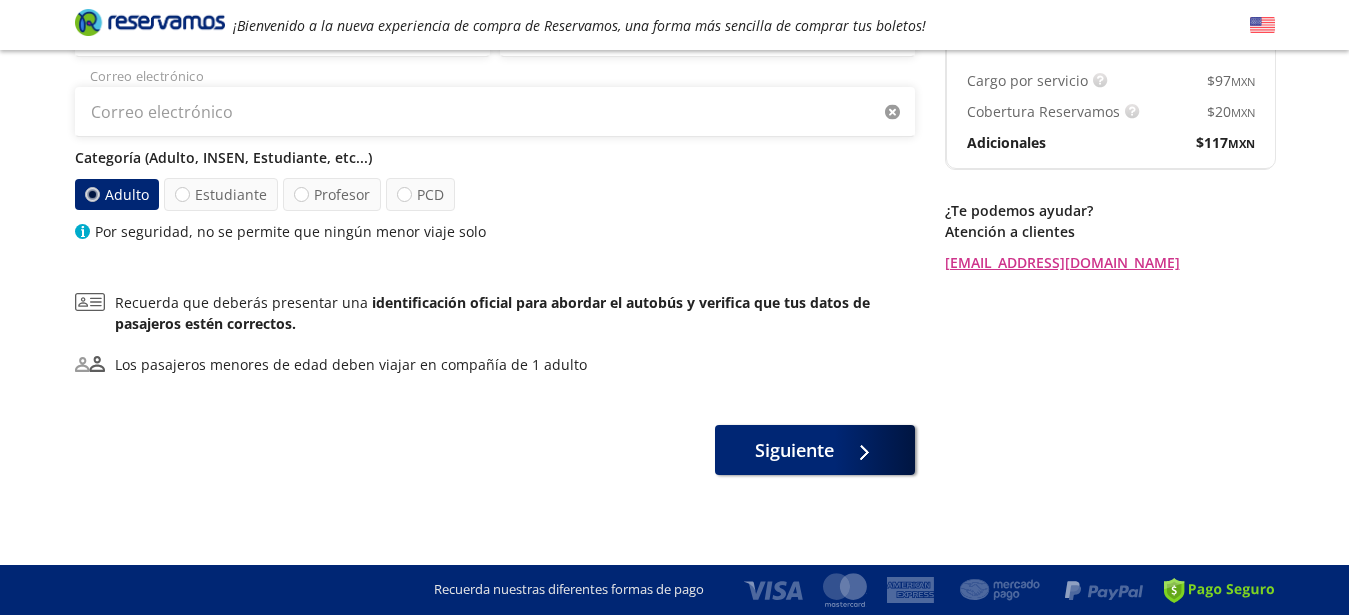 scroll, scrollTop: 64, scrollLeft: 0, axis: vertical 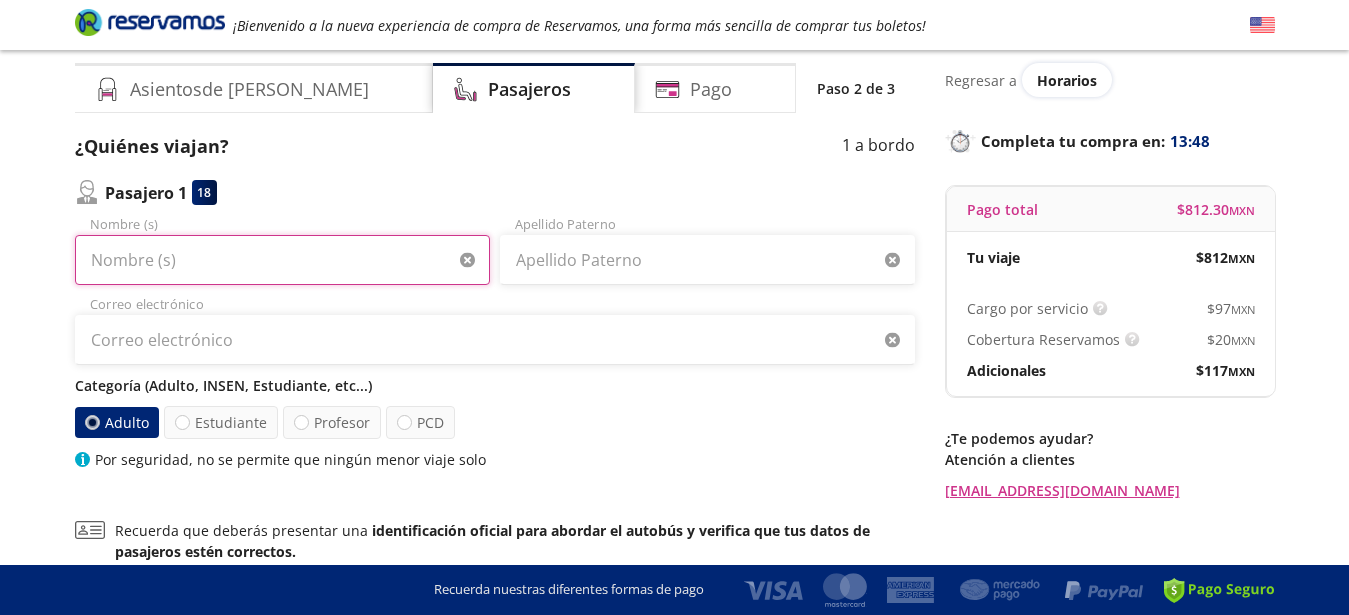 click on "Nombre (s)" at bounding box center [282, 260] 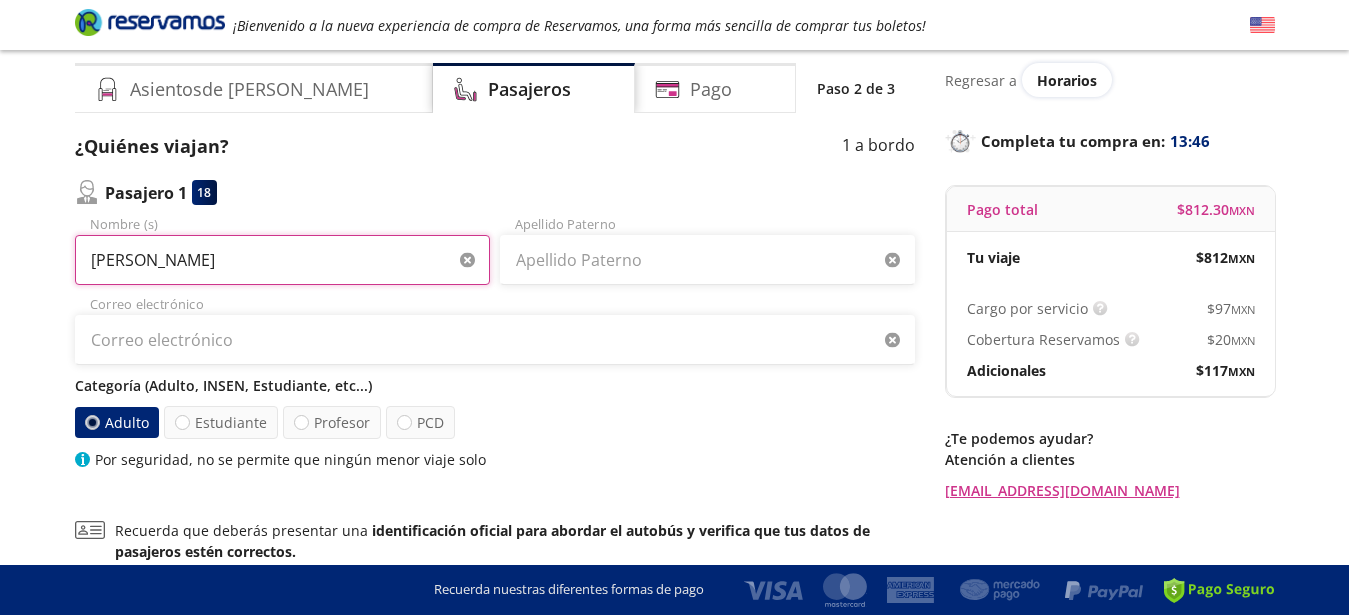 type on "[PERSON_NAME]" 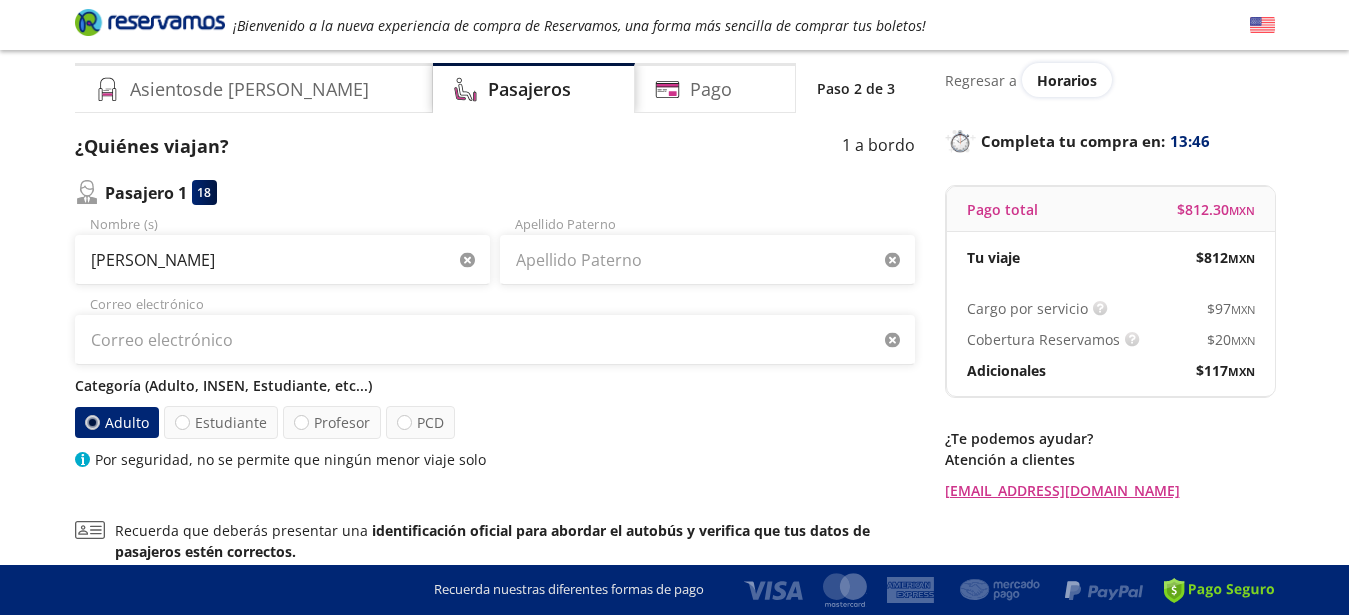 type 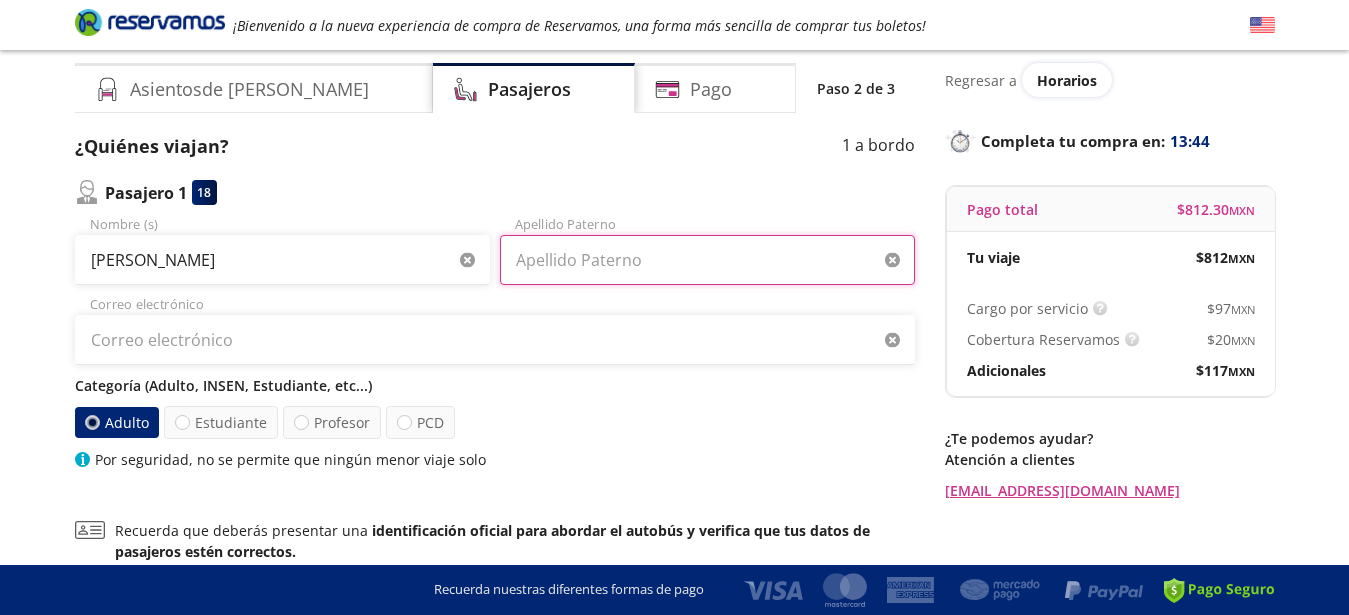 click on "Apellido Paterno" at bounding box center [707, 260] 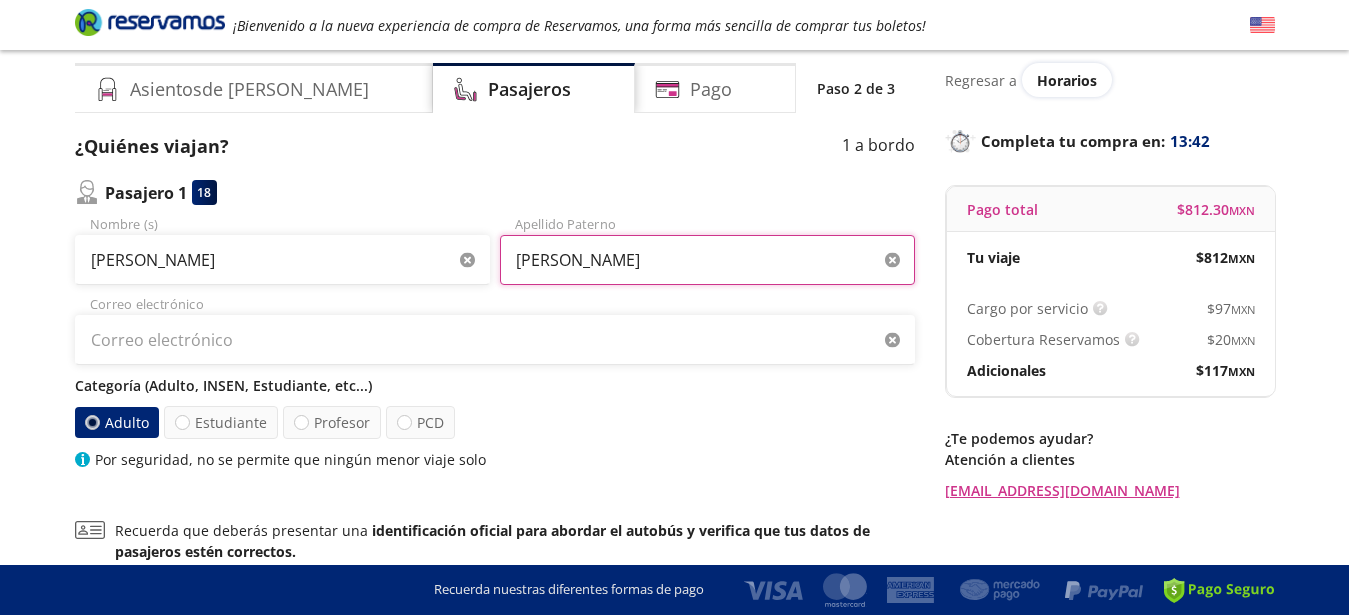 type on "[PERSON_NAME]" 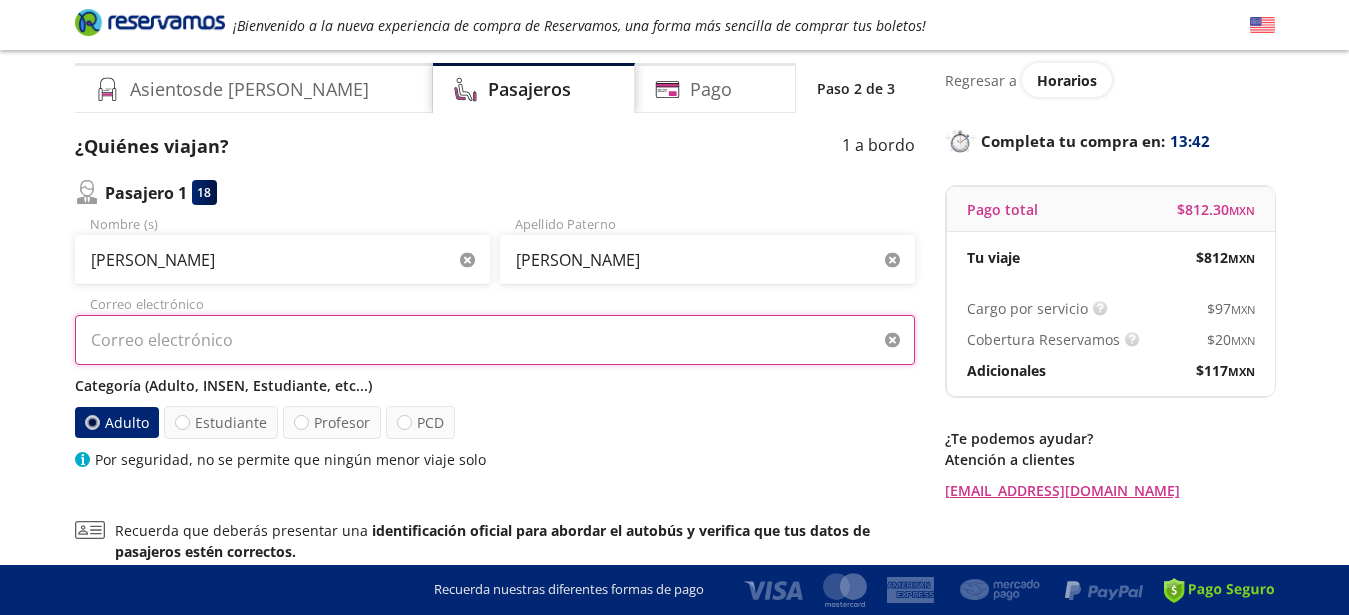 click on "Correo electrónico" at bounding box center (495, 340) 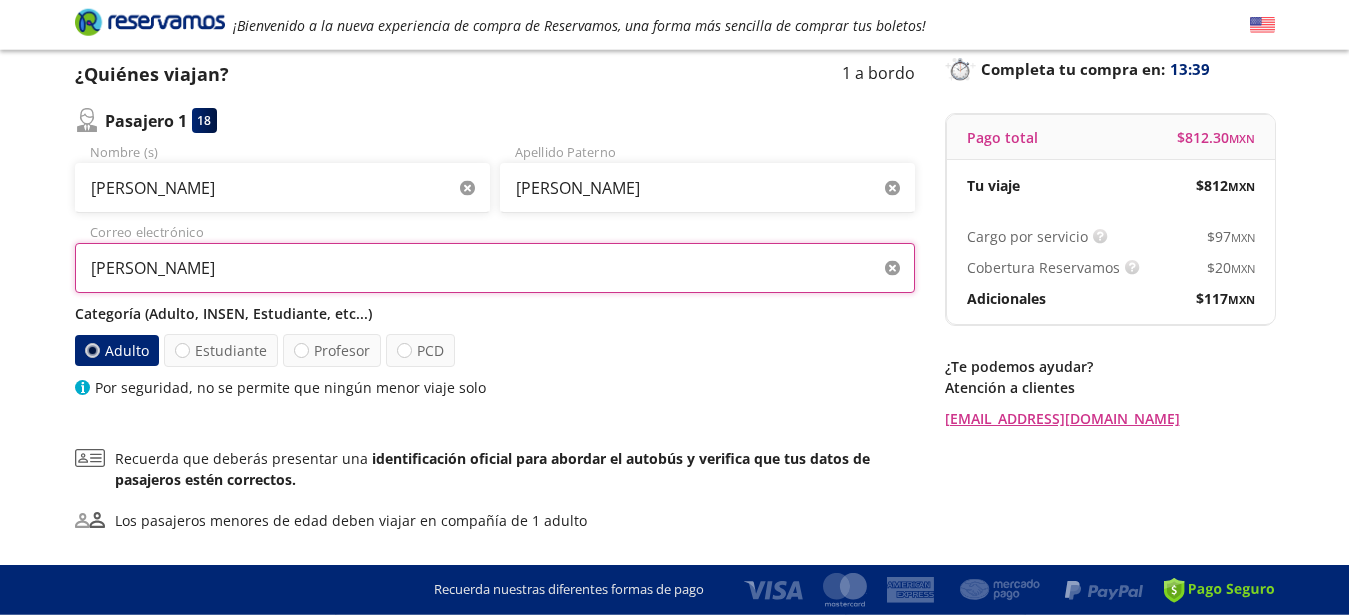 scroll, scrollTop: 228, scrollLeft: 0, axis: vertical 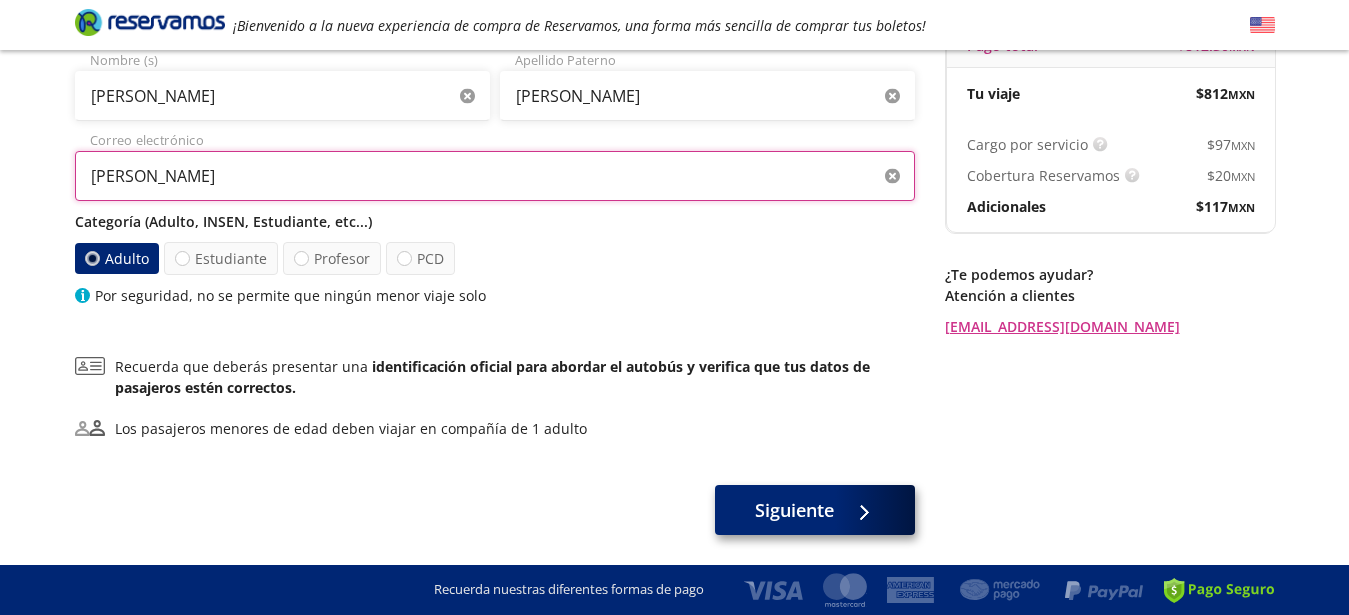 type on "[PERSON_NAME]" 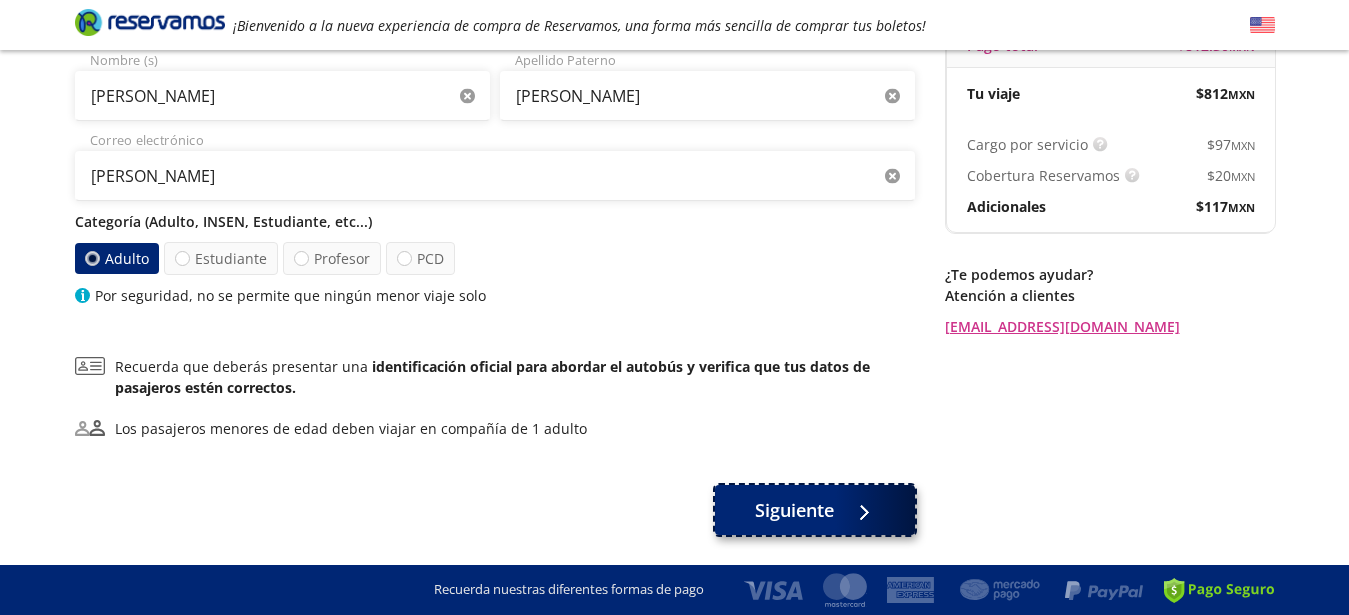click on "Siguiente" at bounding box center [815, 510] 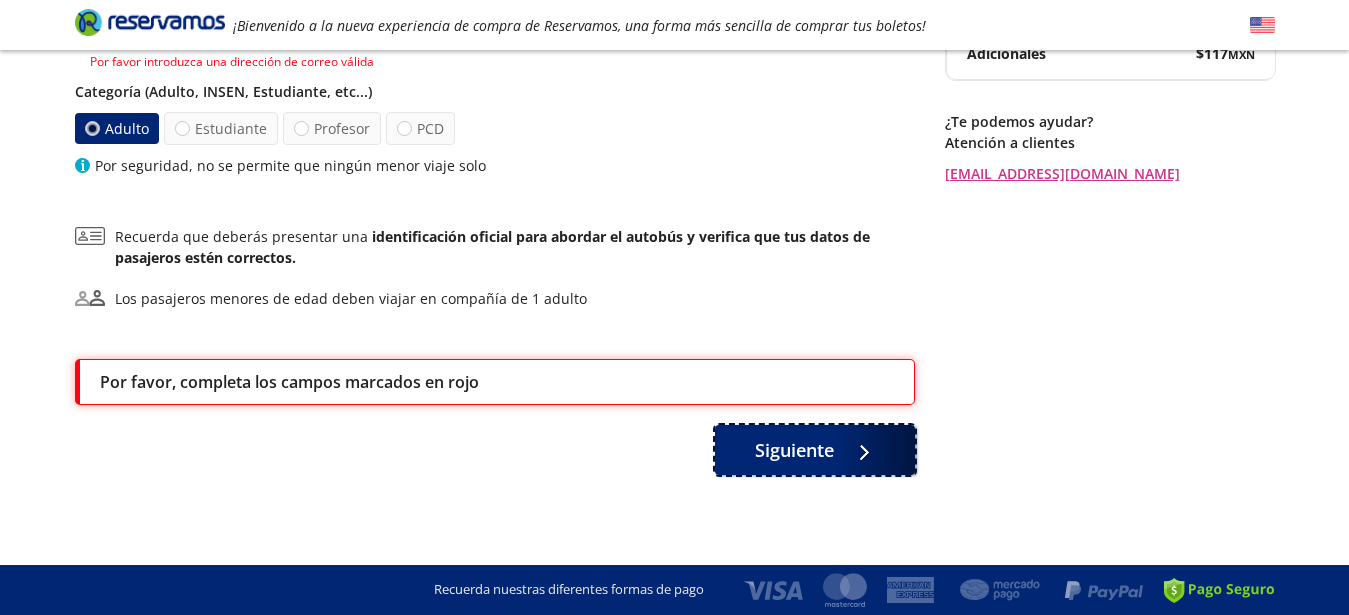 scroll, scrollTop: 153, scrollLeft: 0, axis: vertical 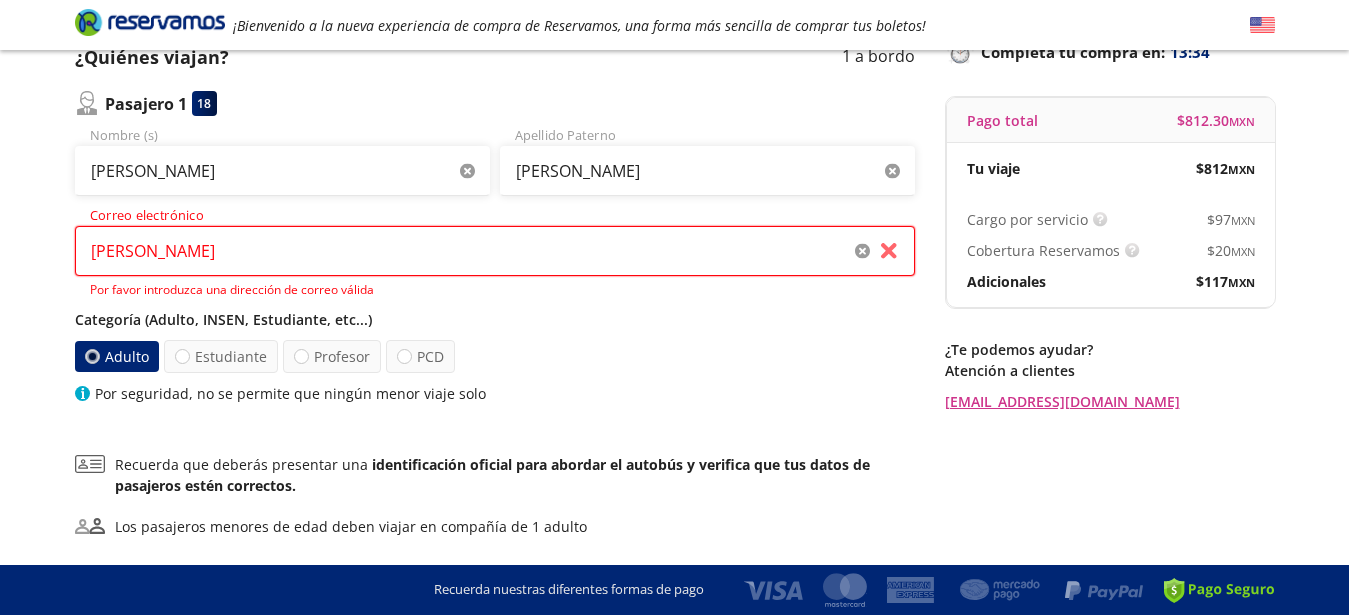 click on "[PERSON_NAME]" at bounding box center [495, 251] 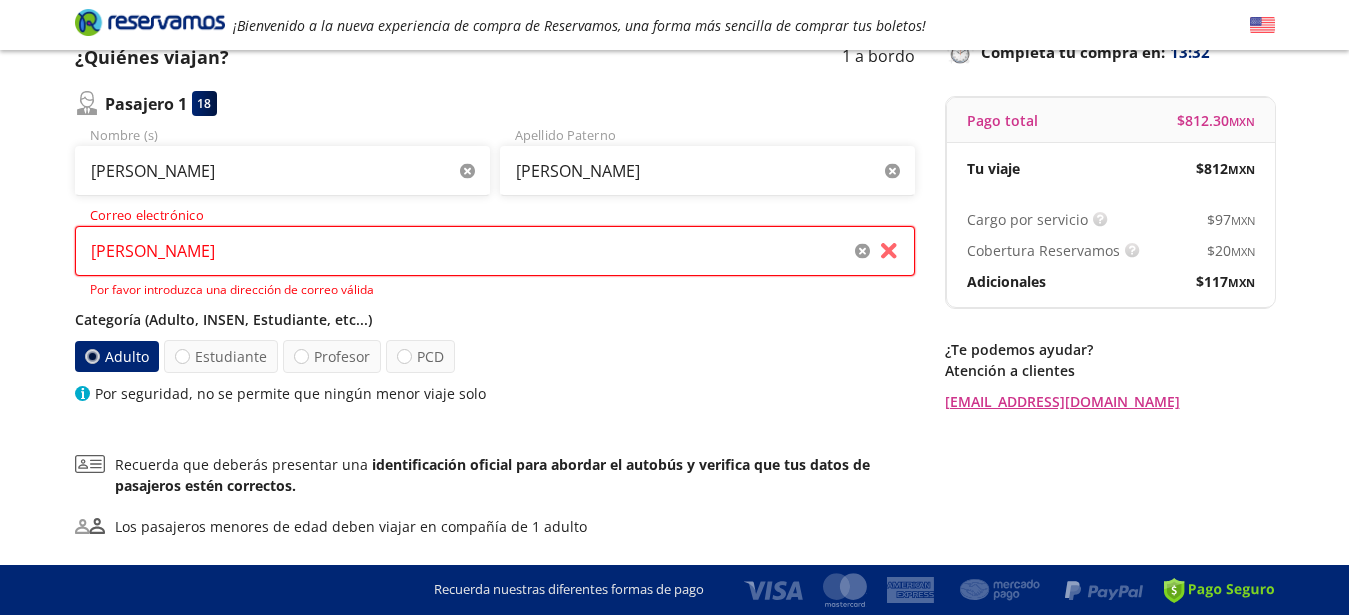 drag, startPoint x: 221, startPoint y: 261, endPoint x: 62, endPoint y: 258, distance: 159.0283 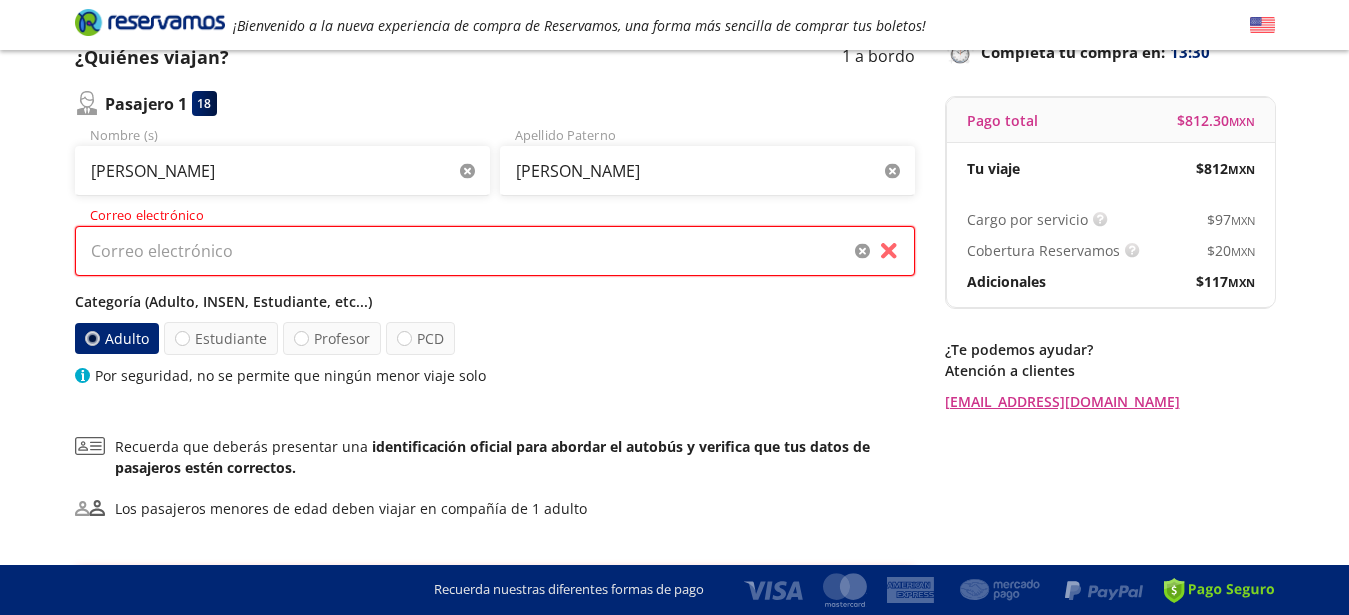 paste on "[EMAIL_ADDRESS][DOMAIN_NAME]" 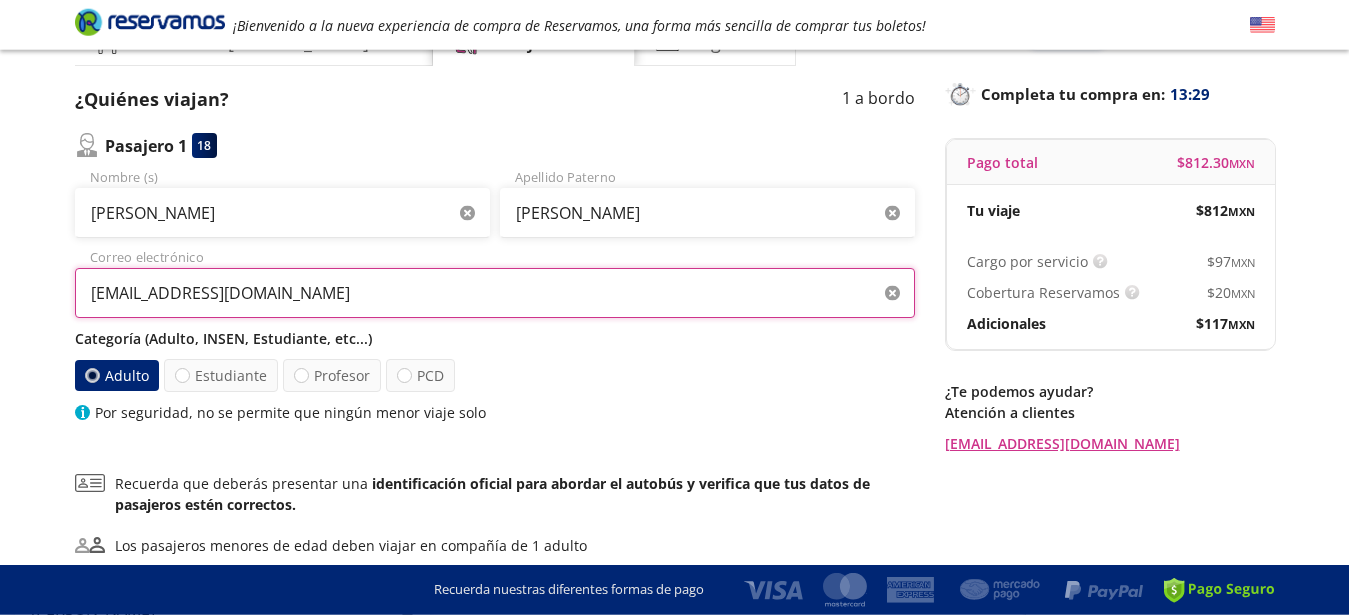 scroll, scrollTop: 39, scrollLeft: 0, axis: vertical 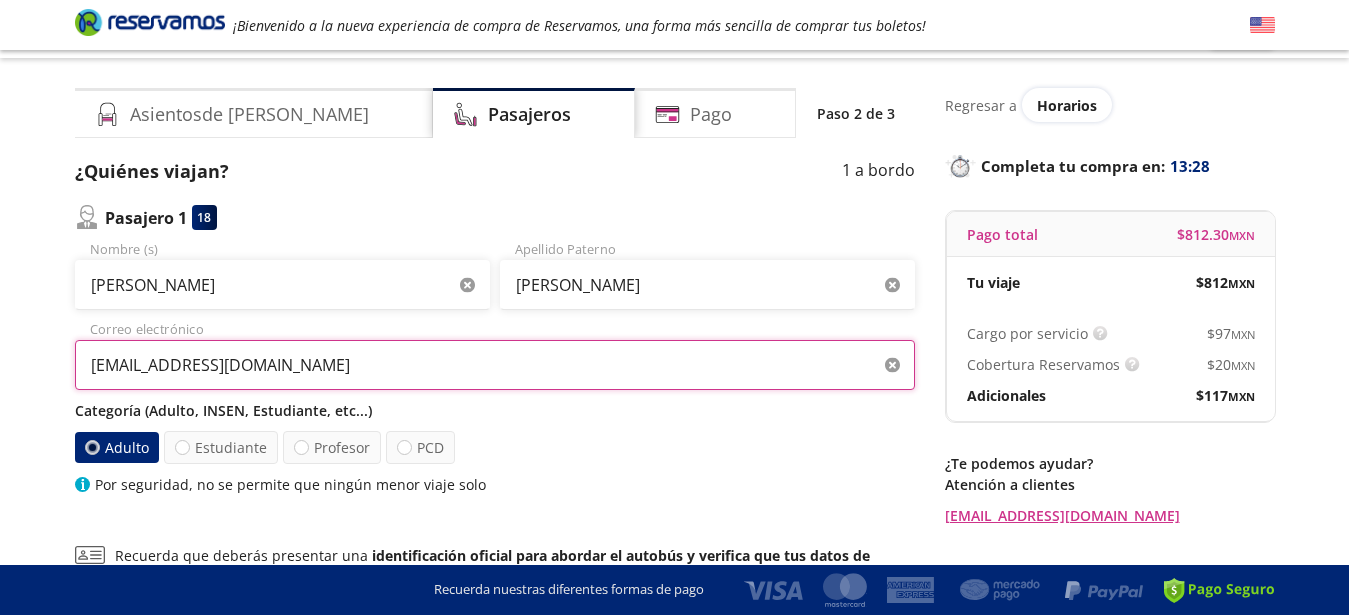 type on "[EMAIL_ADDRESS][DOMAIN_NAME]" 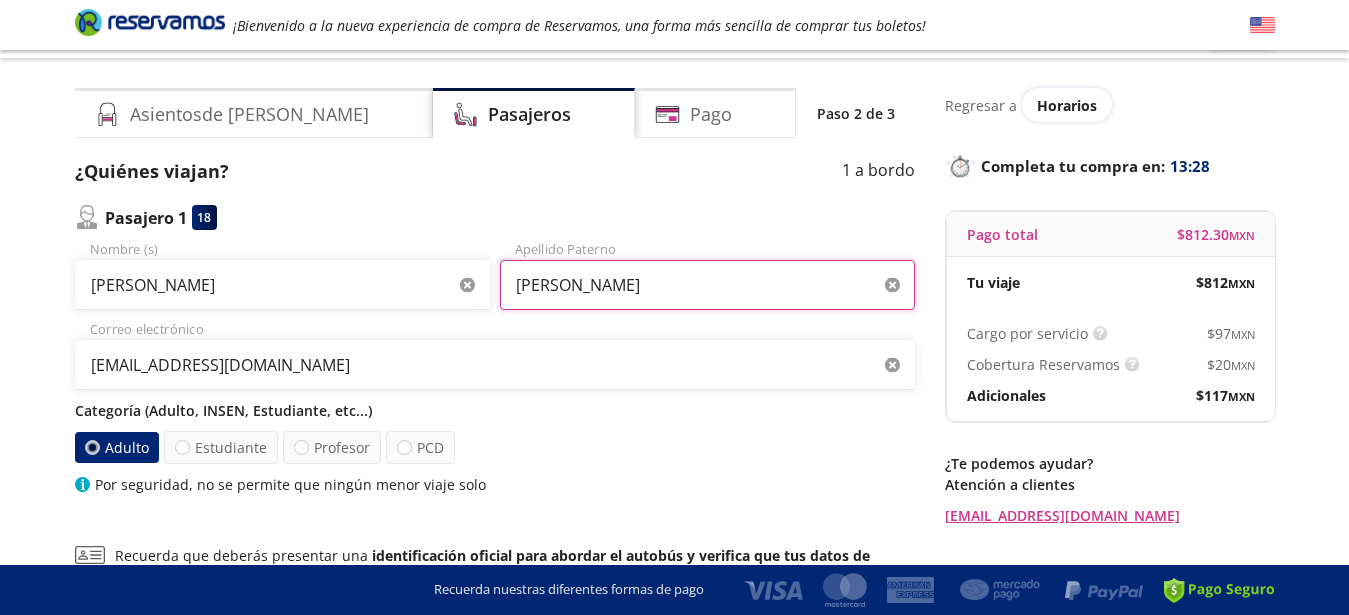 click on "[PERSON_NAME]" at bounding box center [707, 285] 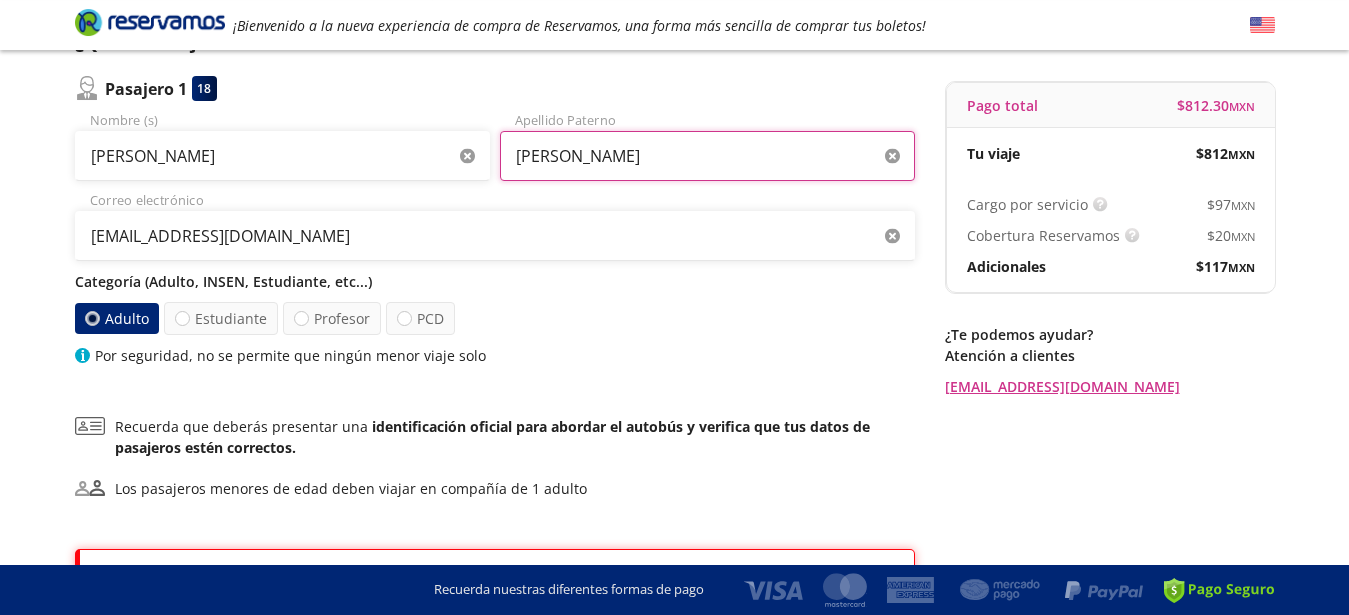 scroll, scrollTop: 267, scrollLeft: 0, axis: vertical 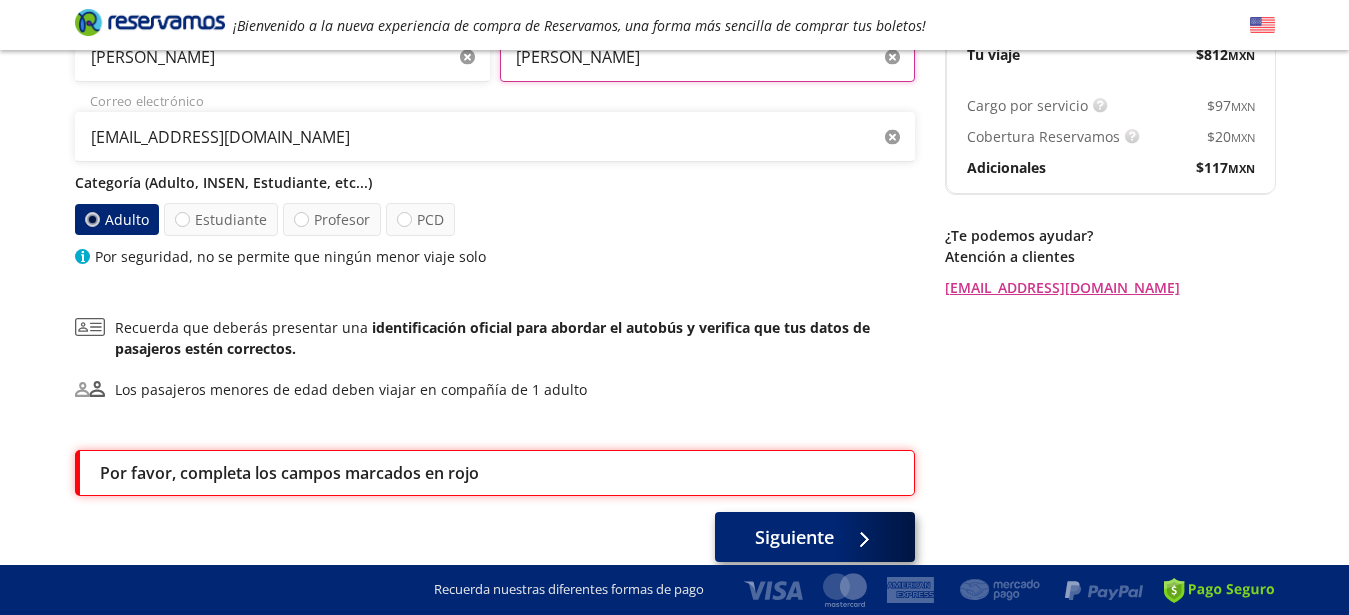 type on "[PERSON_NAME]" 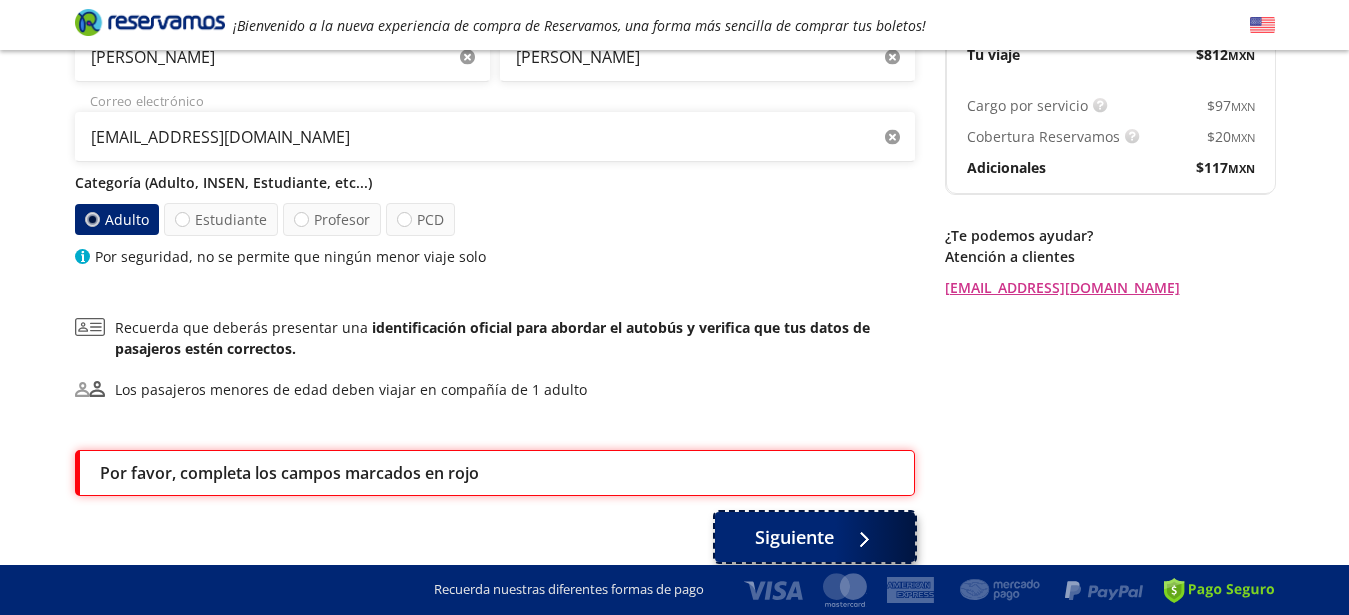 click on "Siguiente" at bounding box center [794, 537] 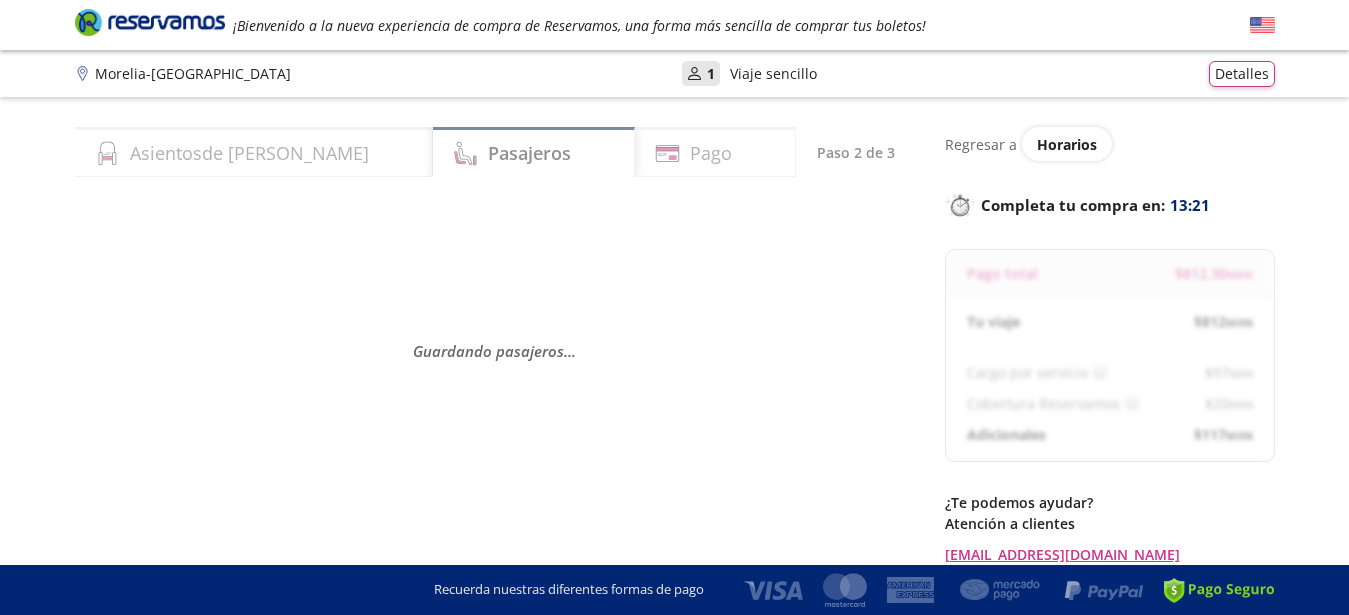 scroll, scrollTop: 93, scrollLeft: 0, axis: vertical 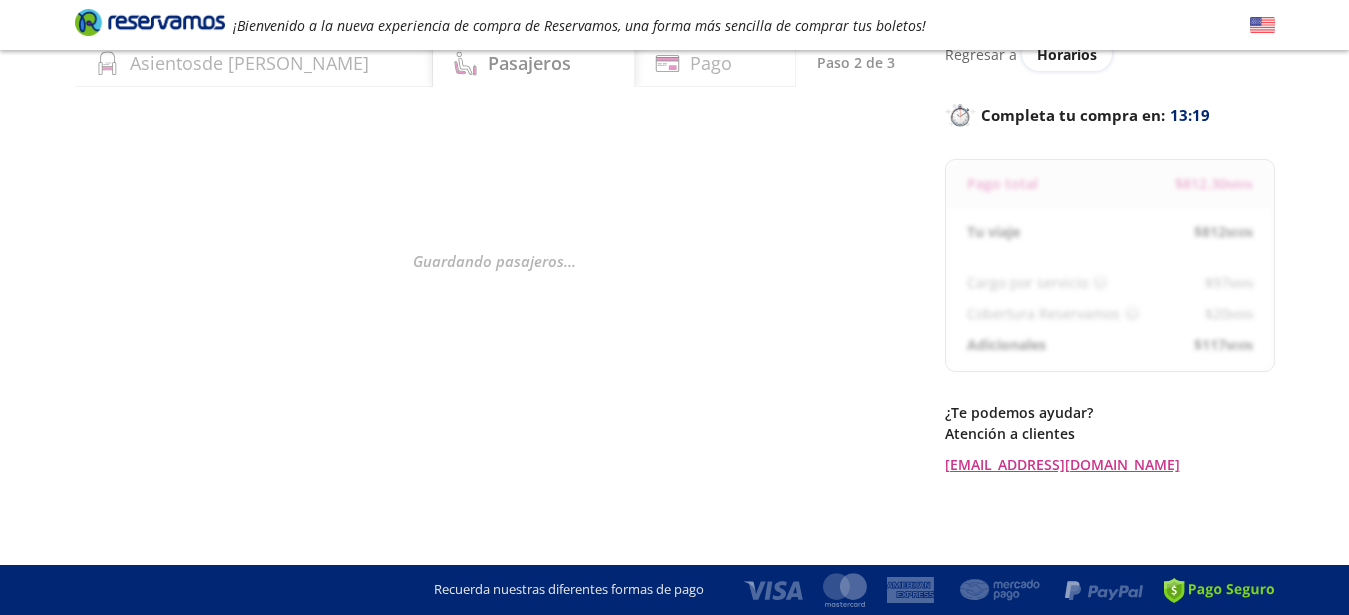 select on "MX" 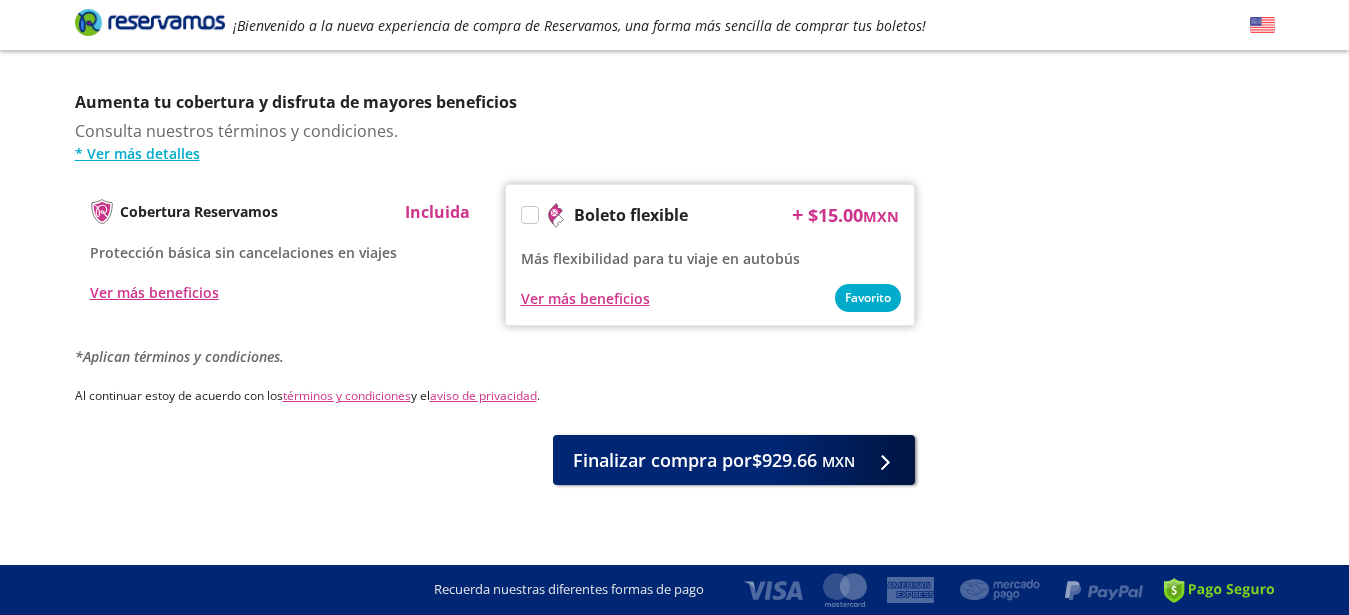 scroll, scrollTop: 308, scrollLeft: 0, axis: vertical 